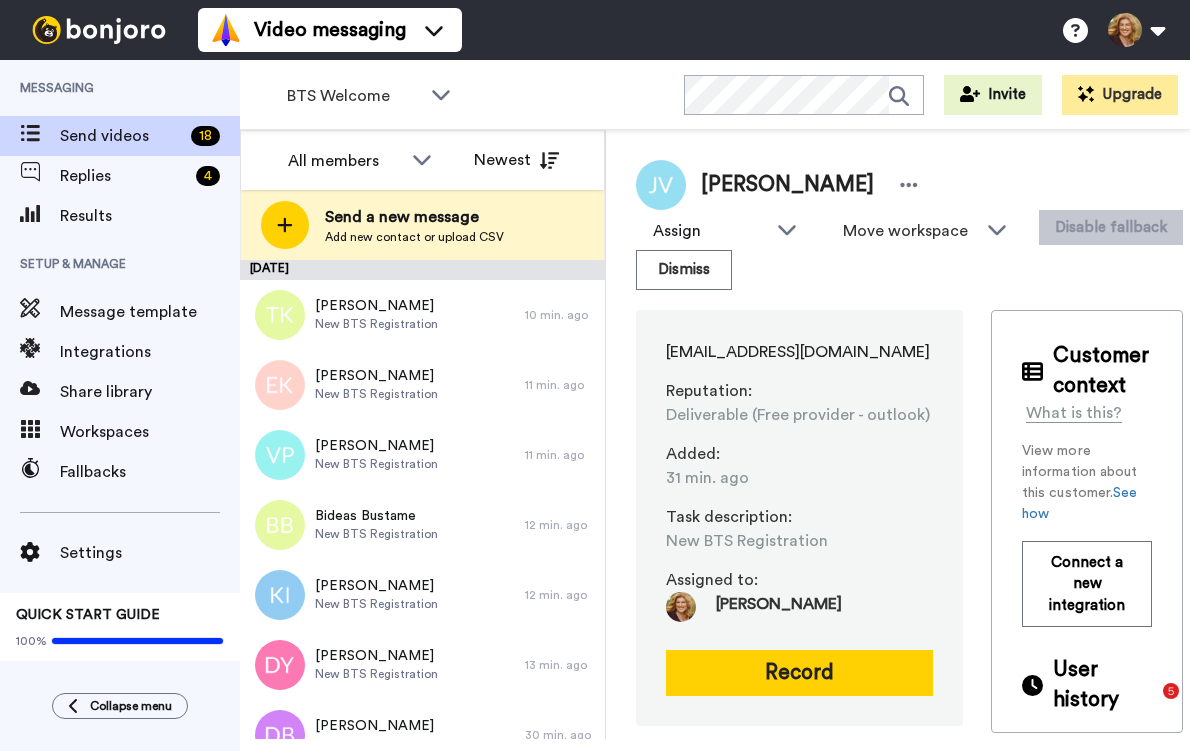 scroll, scrollTop: 0, scrollLeft: 0, axis: both 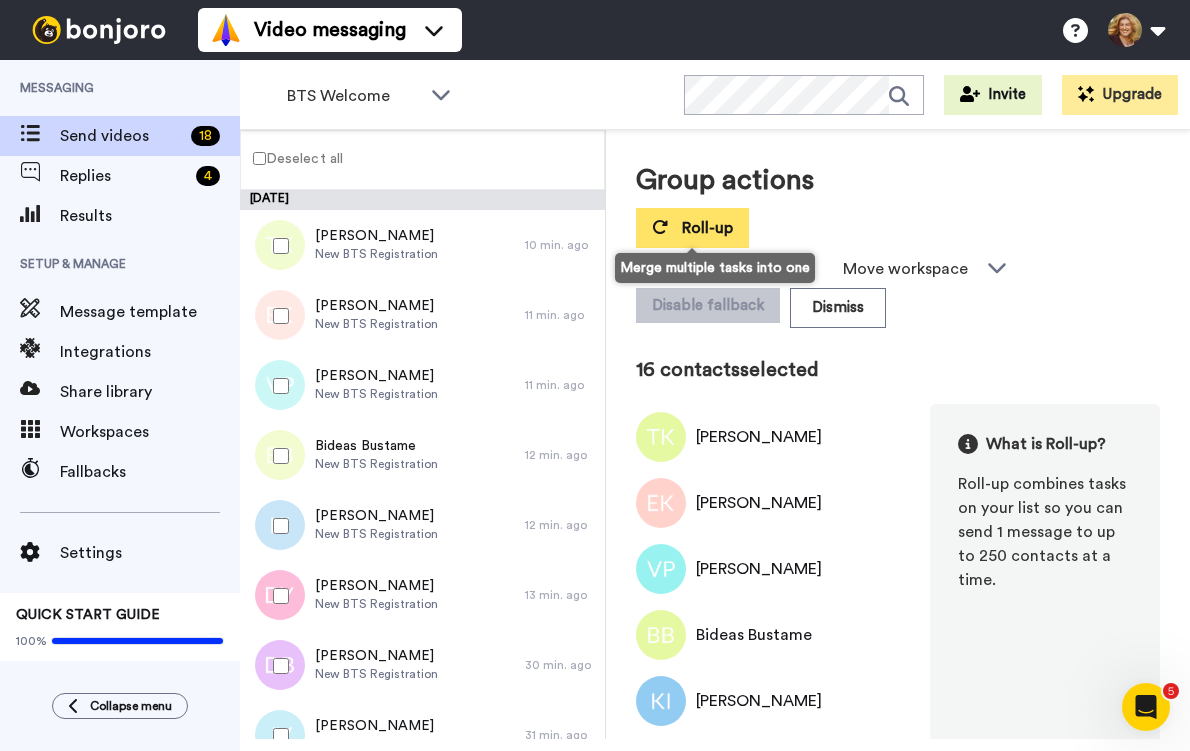 click on "Roll-up" at bounding box center [707, 228] 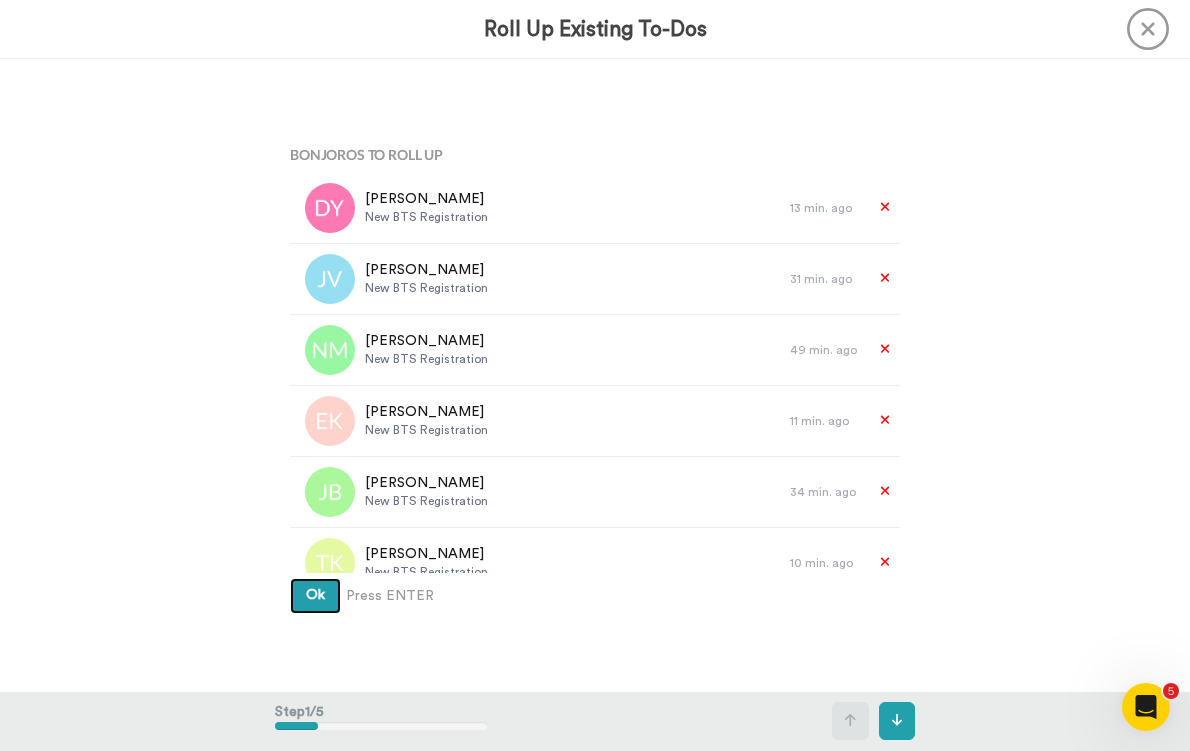 click on "Ok" at bounding box center [315, 595] 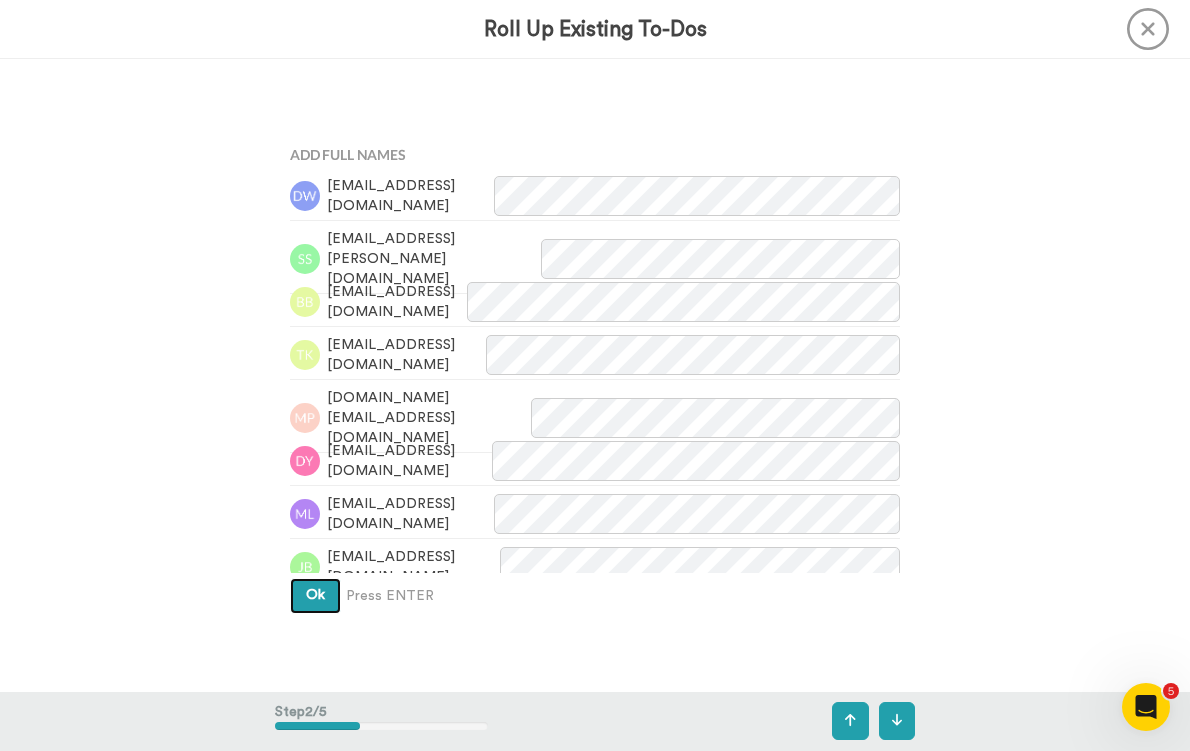 click on "Ok" at bounding box center [315, 595] 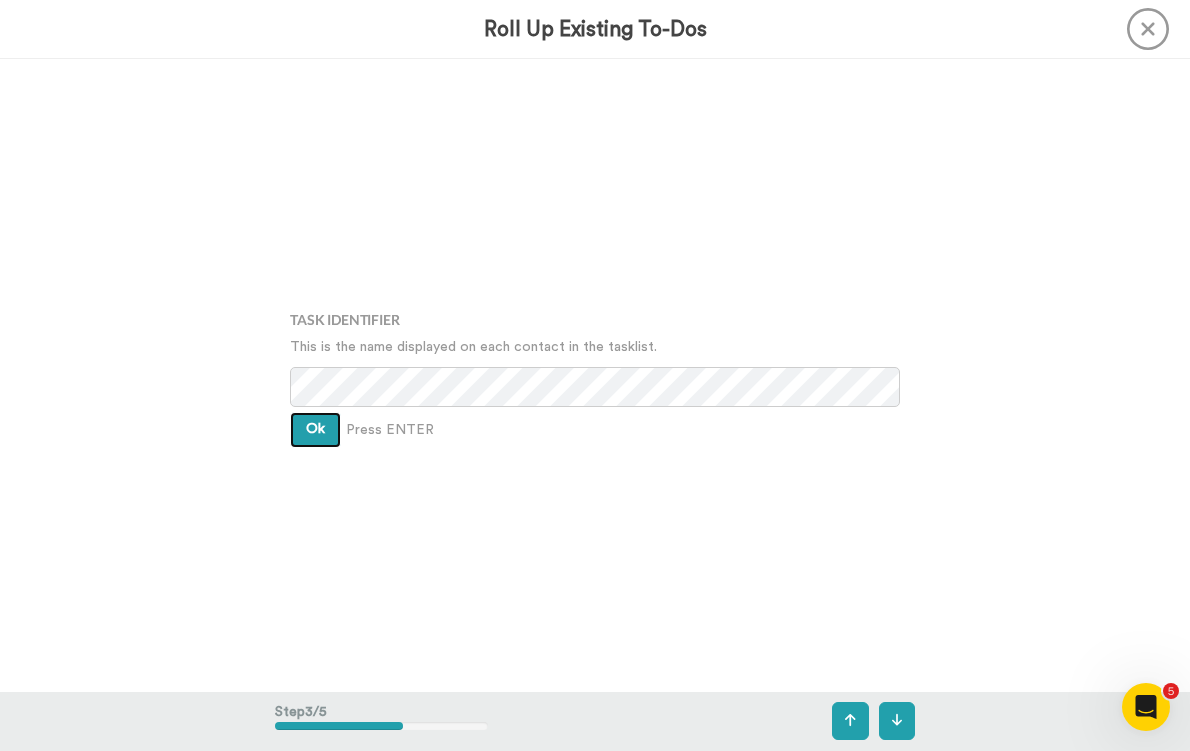 click on "Ok" at bounding box center [315, 429] 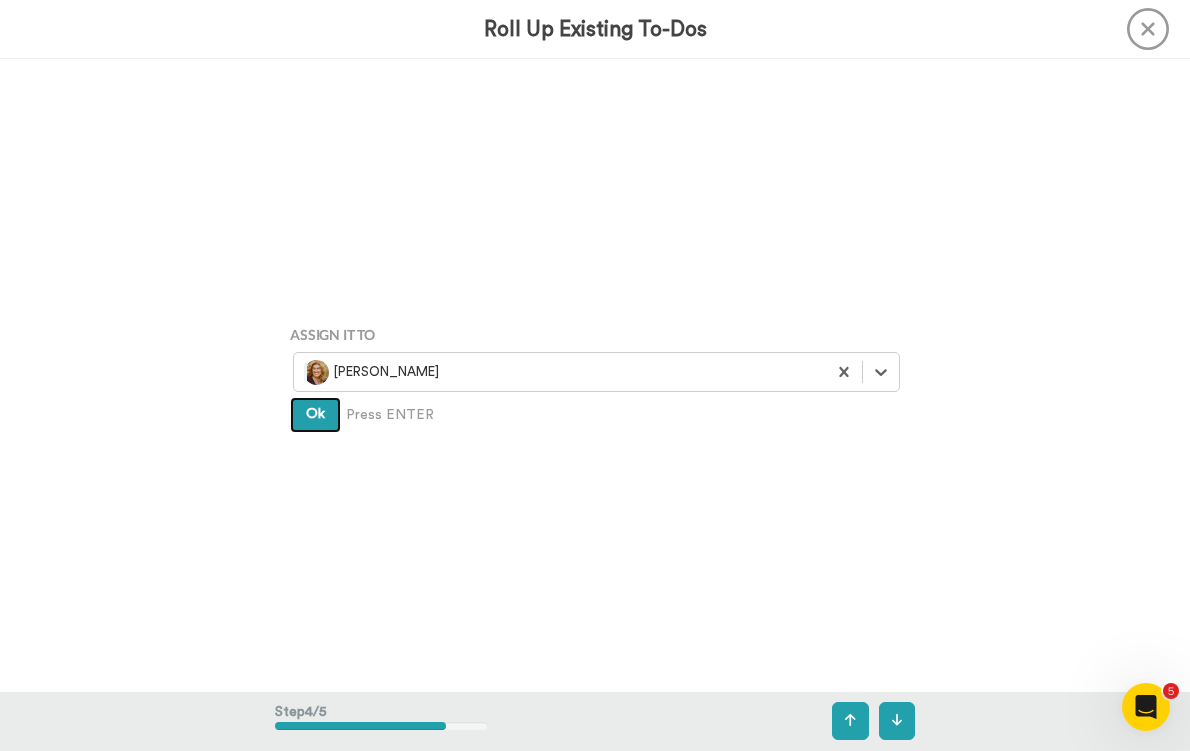 click on "Ok" at bounding box center [315, 415] 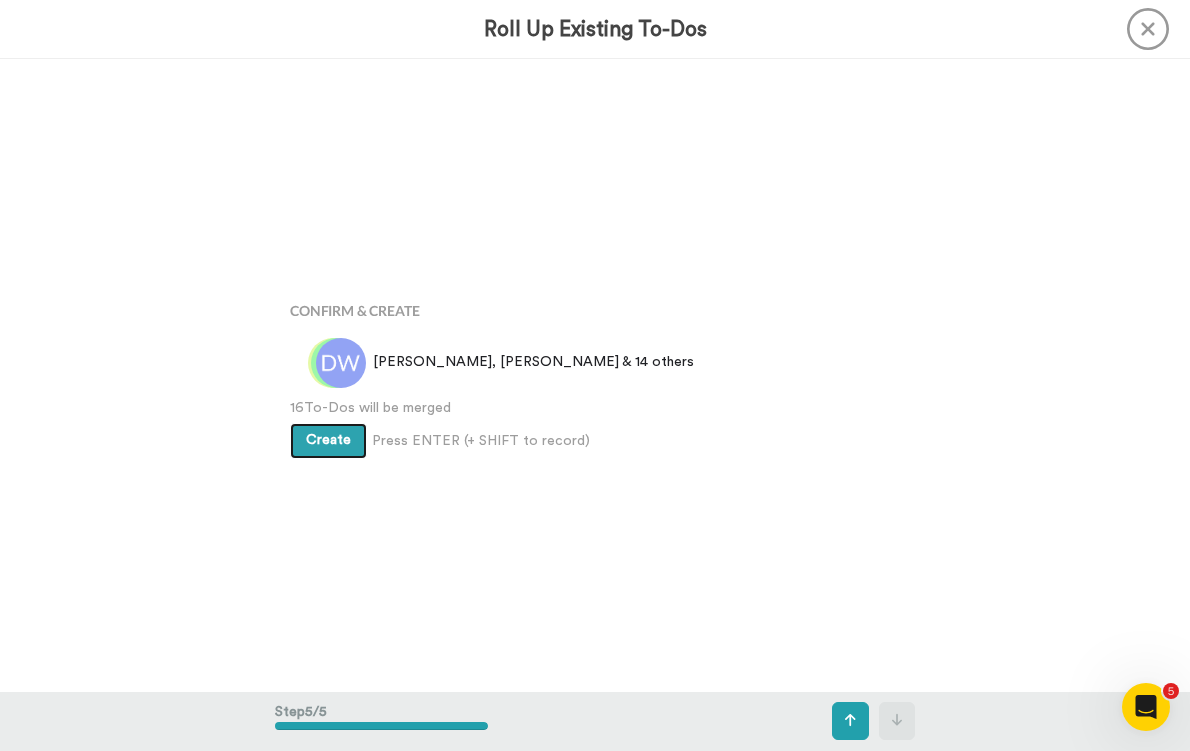 scroll, scrollTop: 2531, scrollLeft: 0, axis: vertical 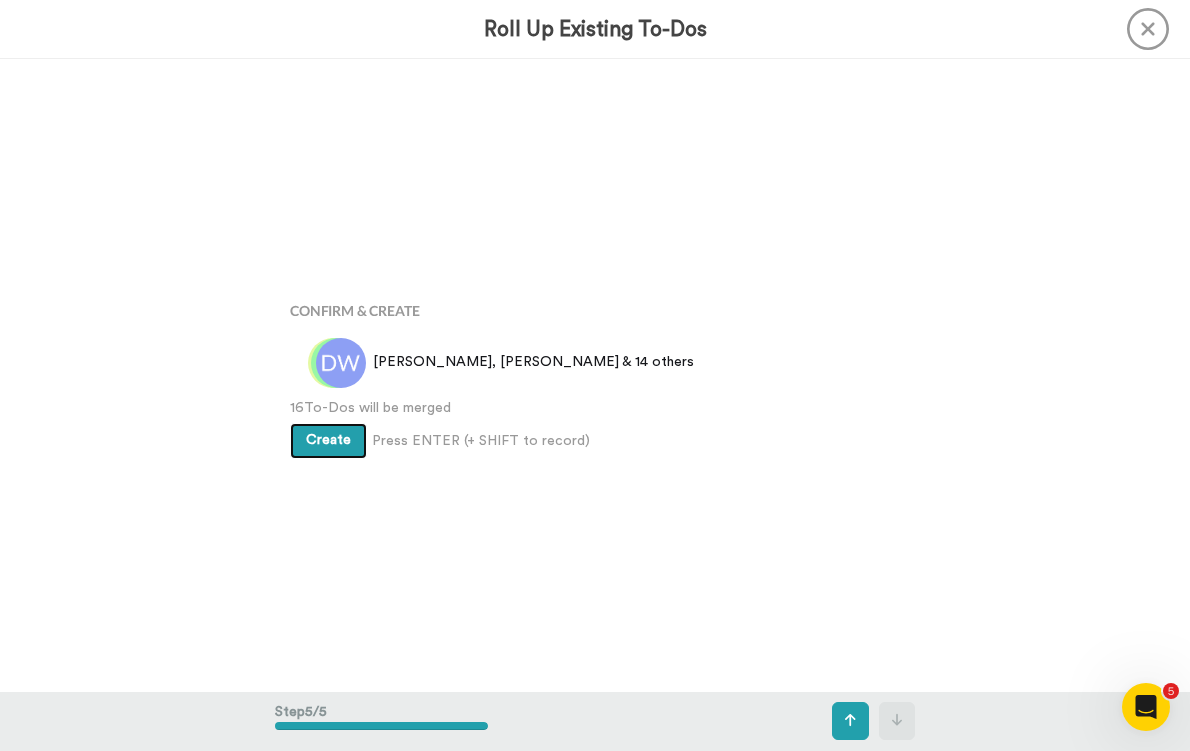 click on "Create" at bounding box center (328, 440) 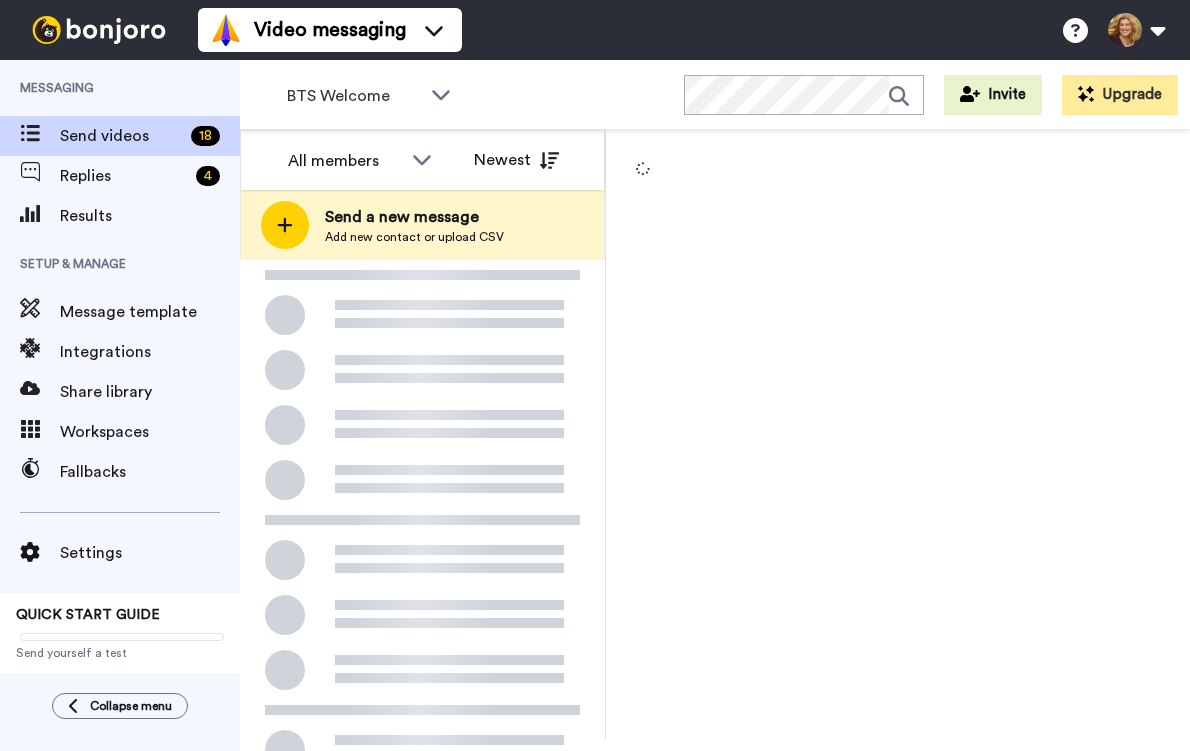 scroll, scrollTop: 0, scrollLeft: 0, axis: both 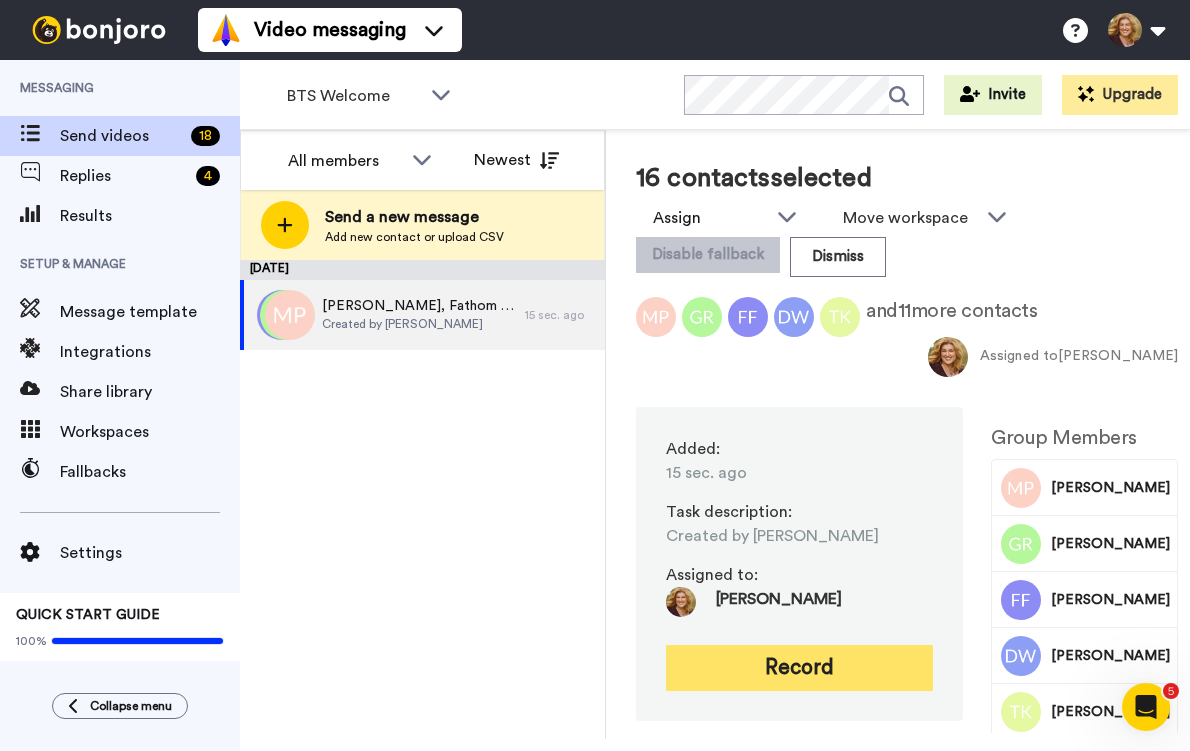 click on "Record" at bounding box center (799, 668) 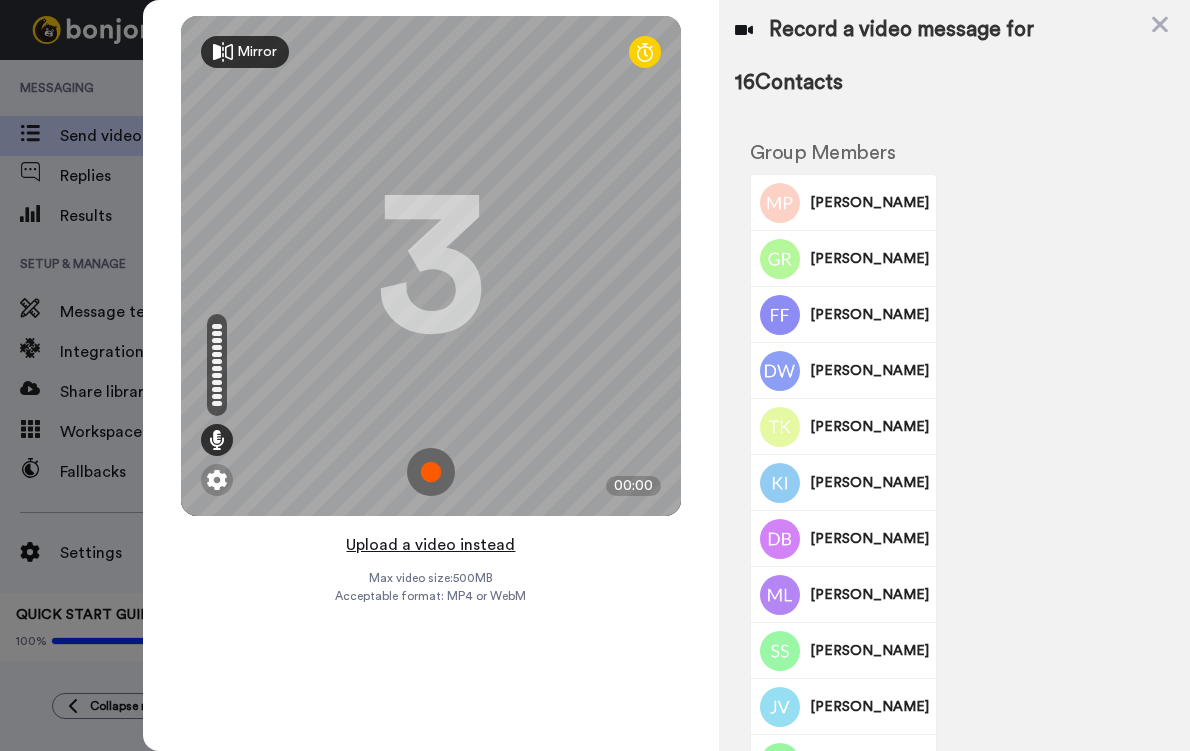 click on "Upload a video instead" at bounding box center (430, 545) 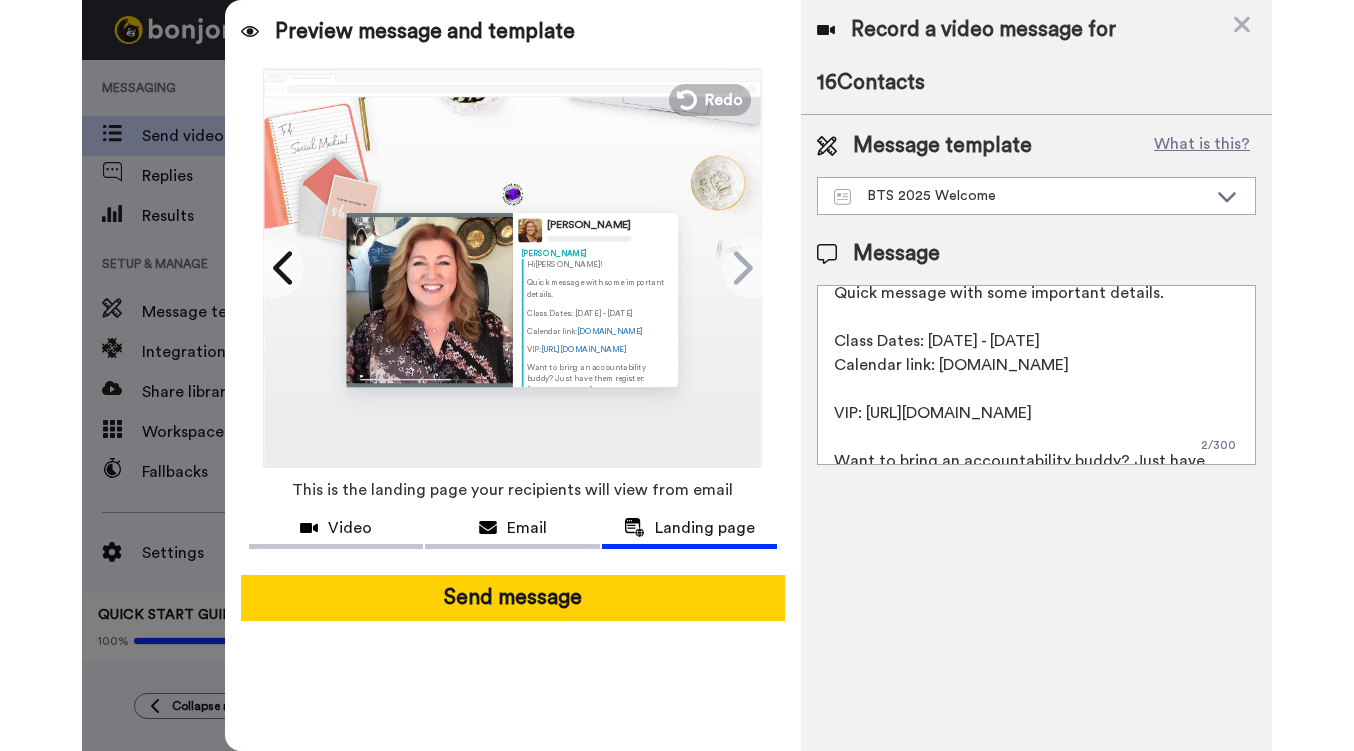 scroll, scrollTop: 0, scrollLeft: 0, axis: both 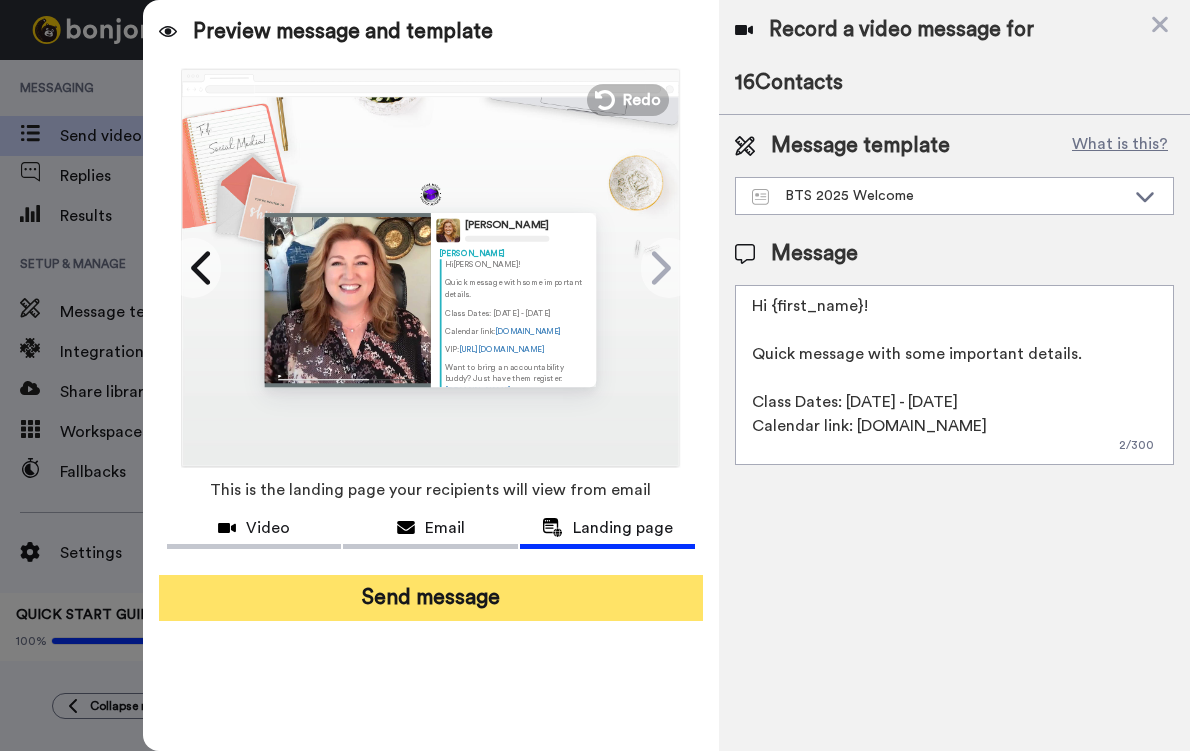 click on "Send message" at bounding box center (431, 598) 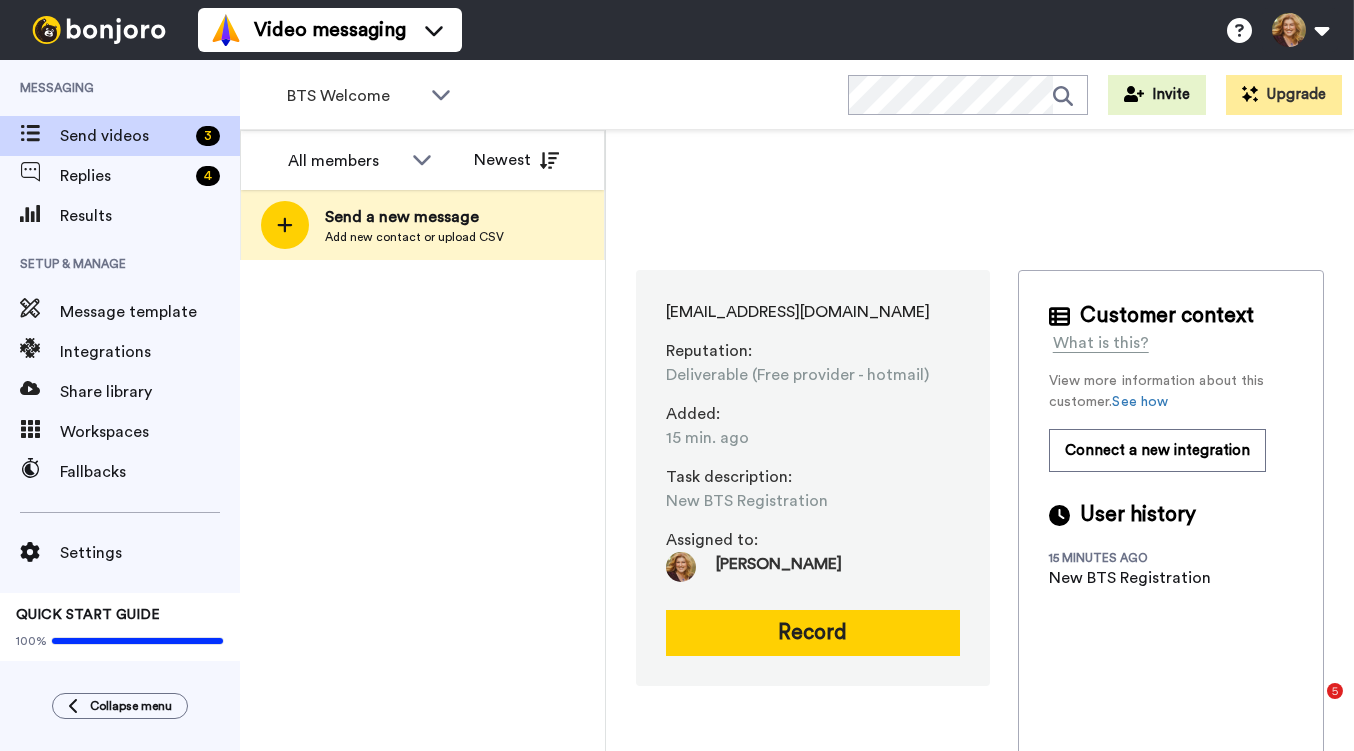scroll, scrollTop: 0, scrollLeft: 0, axis: both 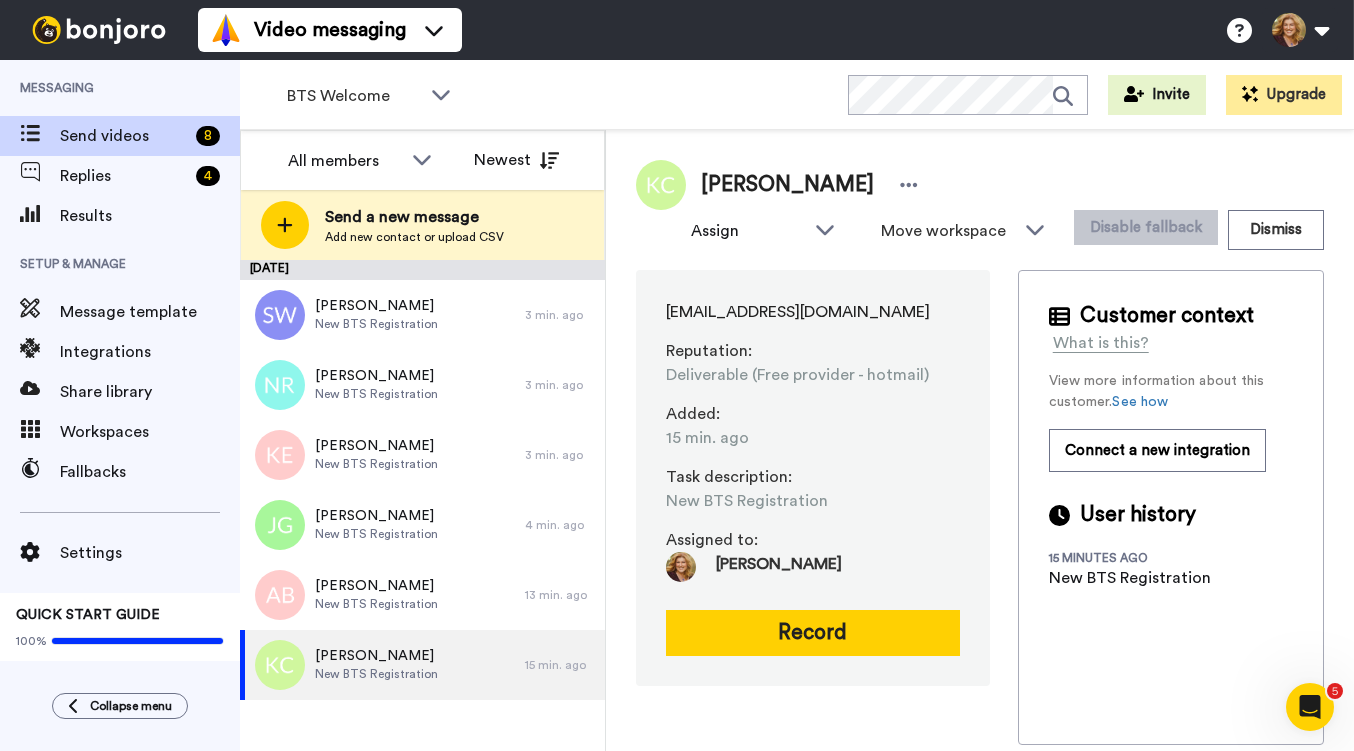click on "Video messaging Switch to Video messaging Testimonials Settings Discover Help & Support Case studies Bonjoro Tools   Help docs   Settings My Profile Change Password Billing Affiliates Help Docs Settings Logout" at bounding box center (776, 30) 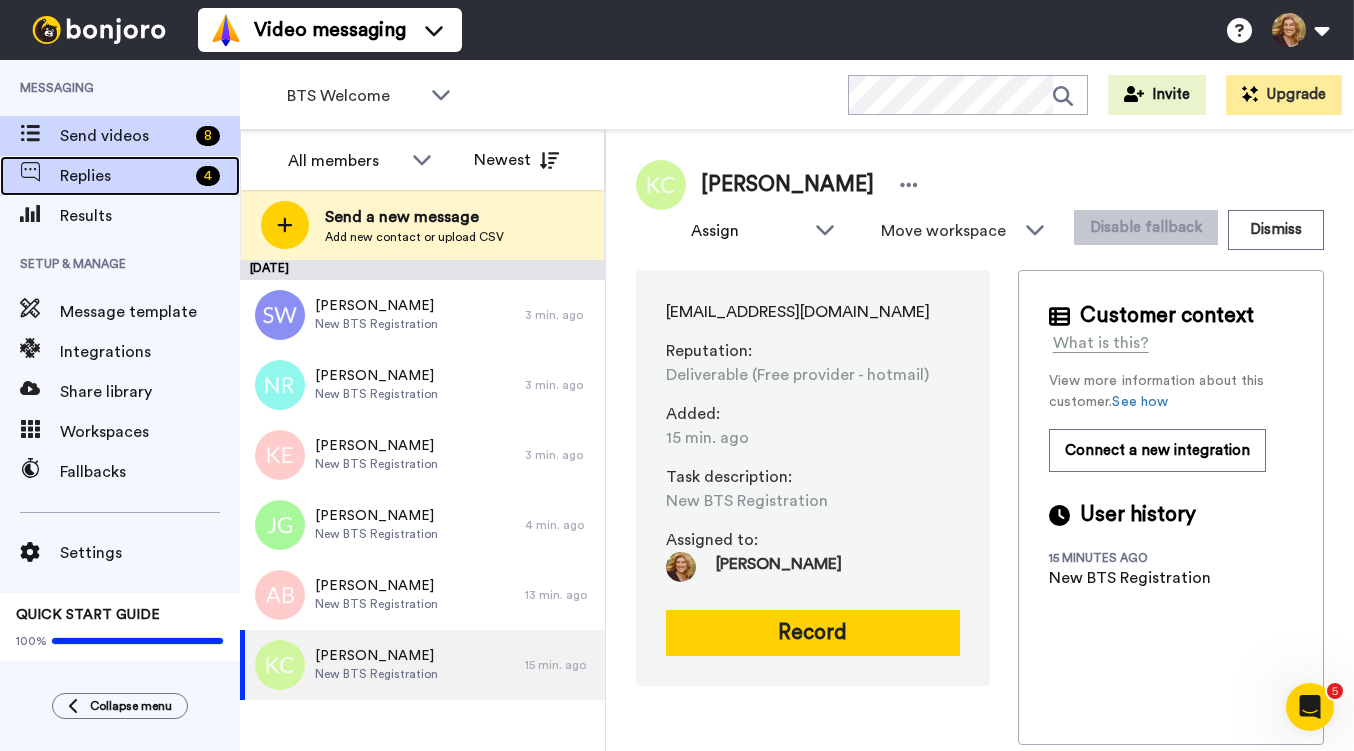 click on "Replies" at bounding box center (124, 176) 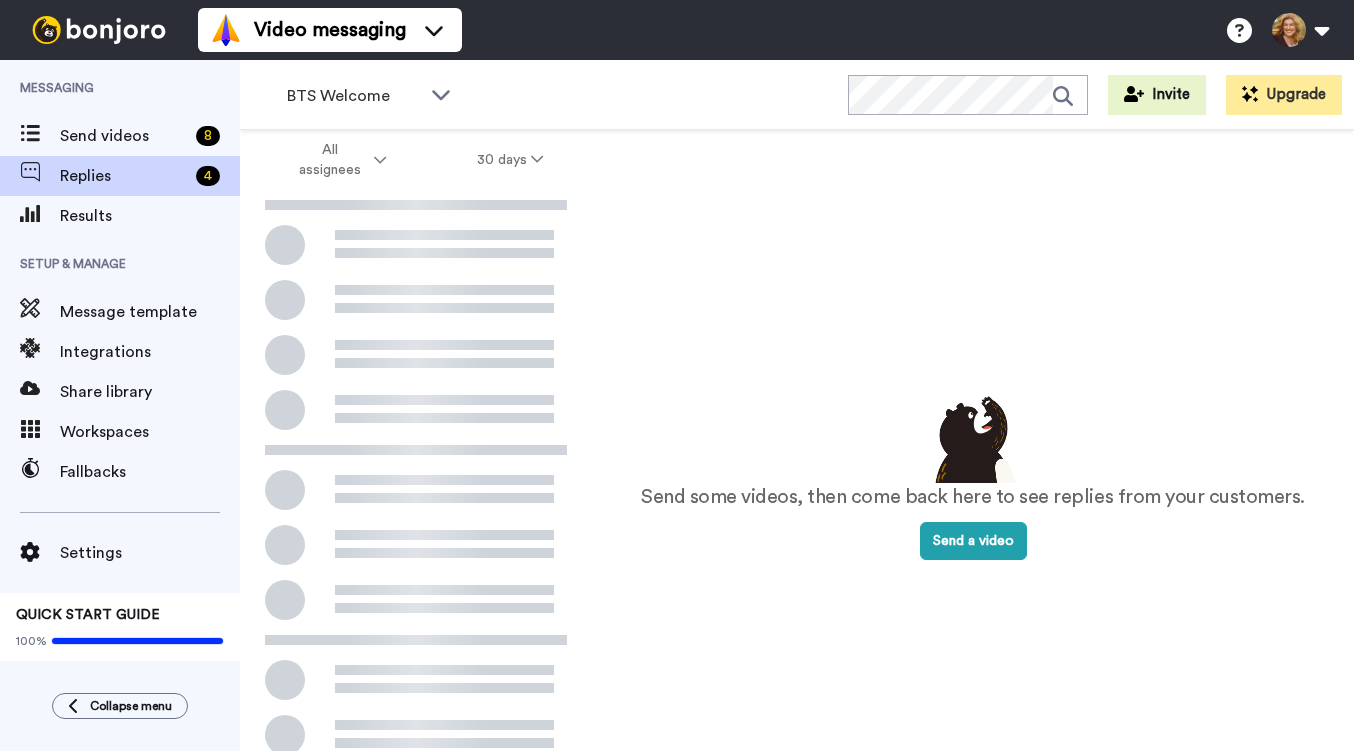 scroll, scrollTop: 0, scrollLeft: 0, axis: both 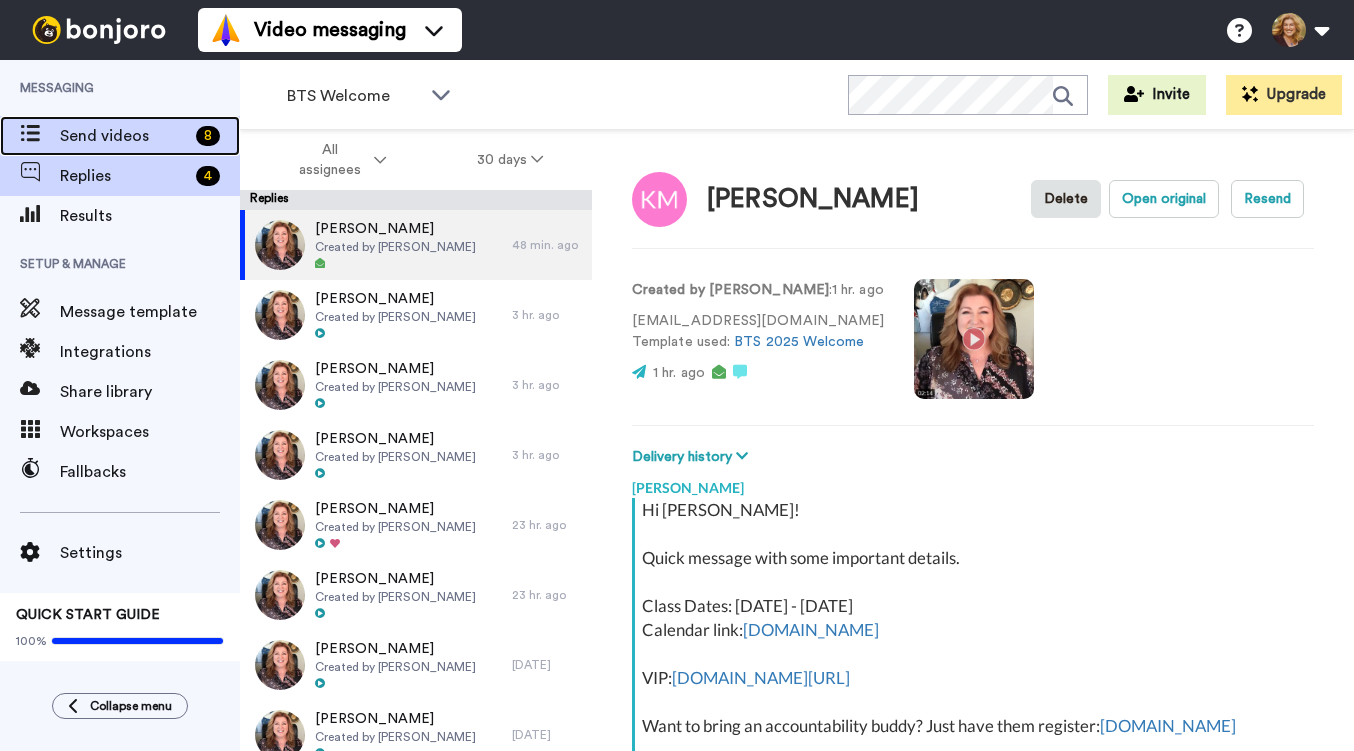 click on "Send videos" at bounding box center [124, 136] 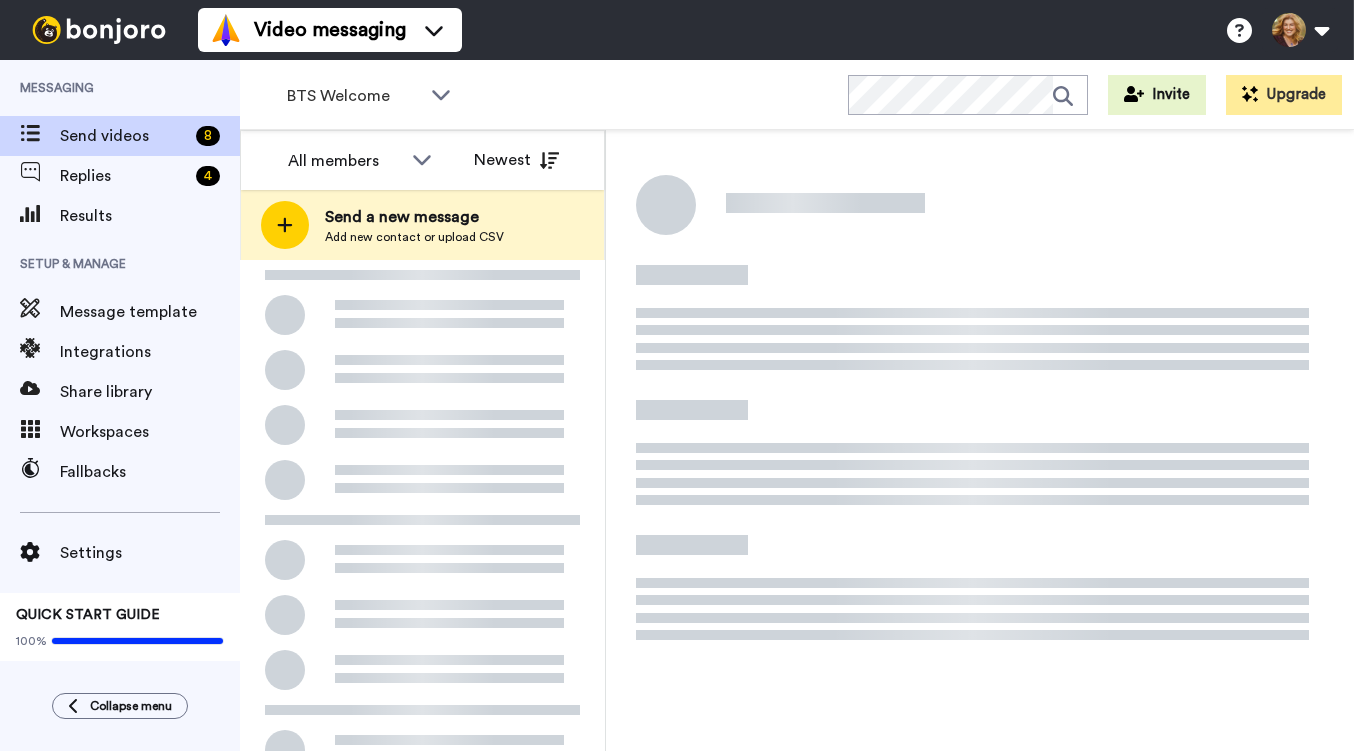 scroll, scrollTop: 0, scrollLeft: 0, axis: both 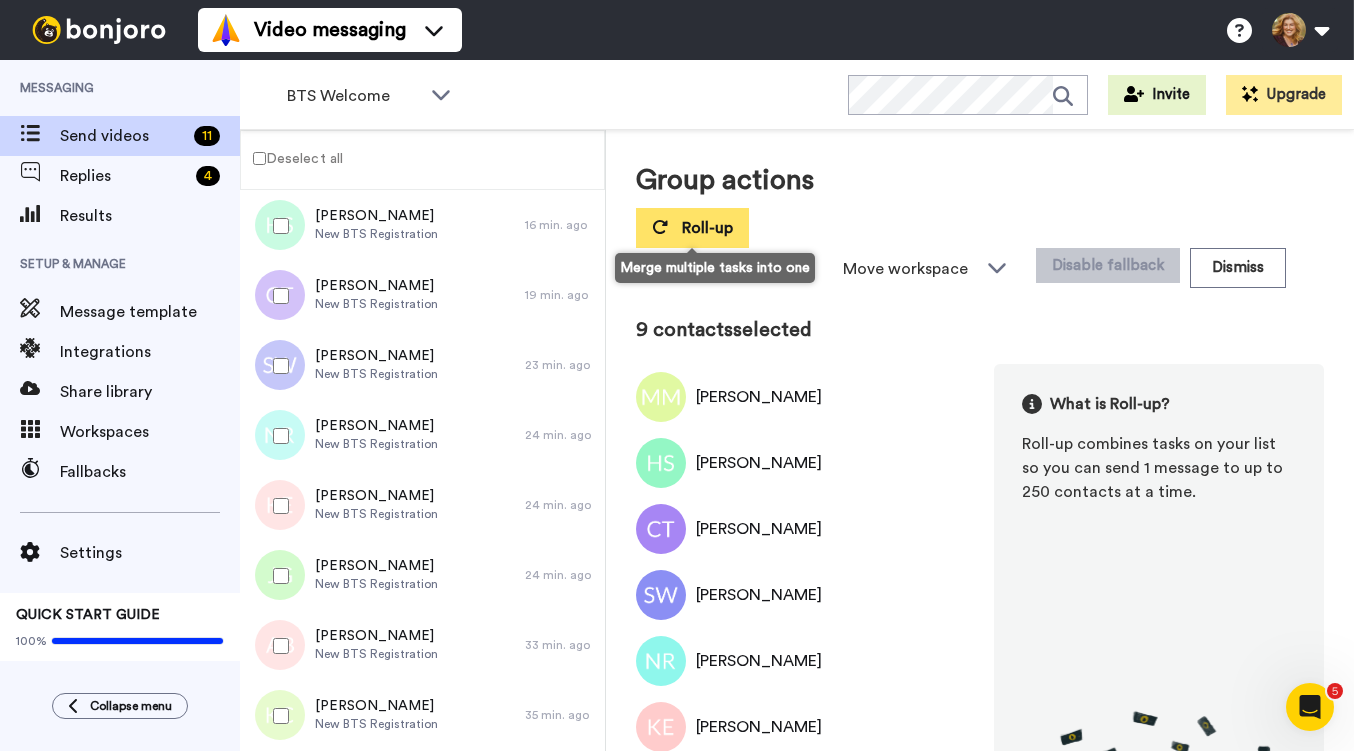 click on "Roll-up" at bounding box center (707, 228) 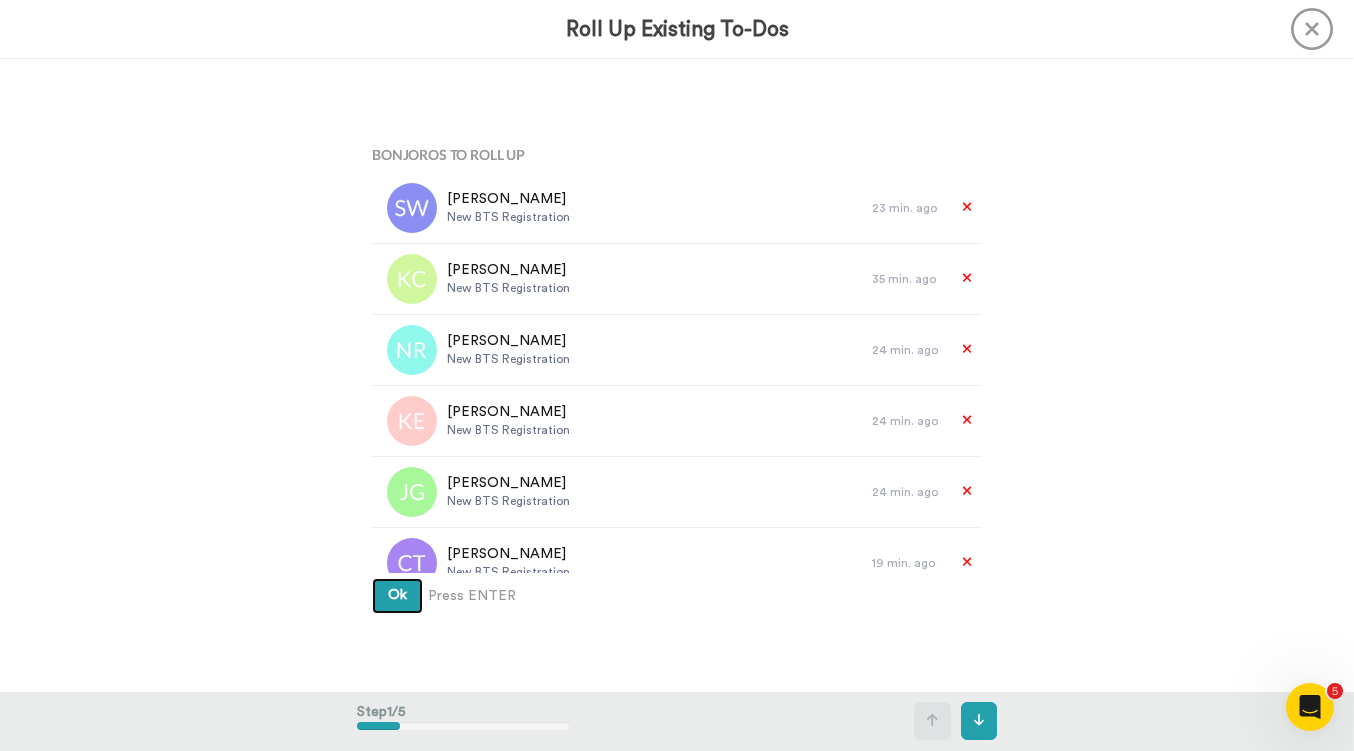click on "Ok" at bounding box center (397, 595) 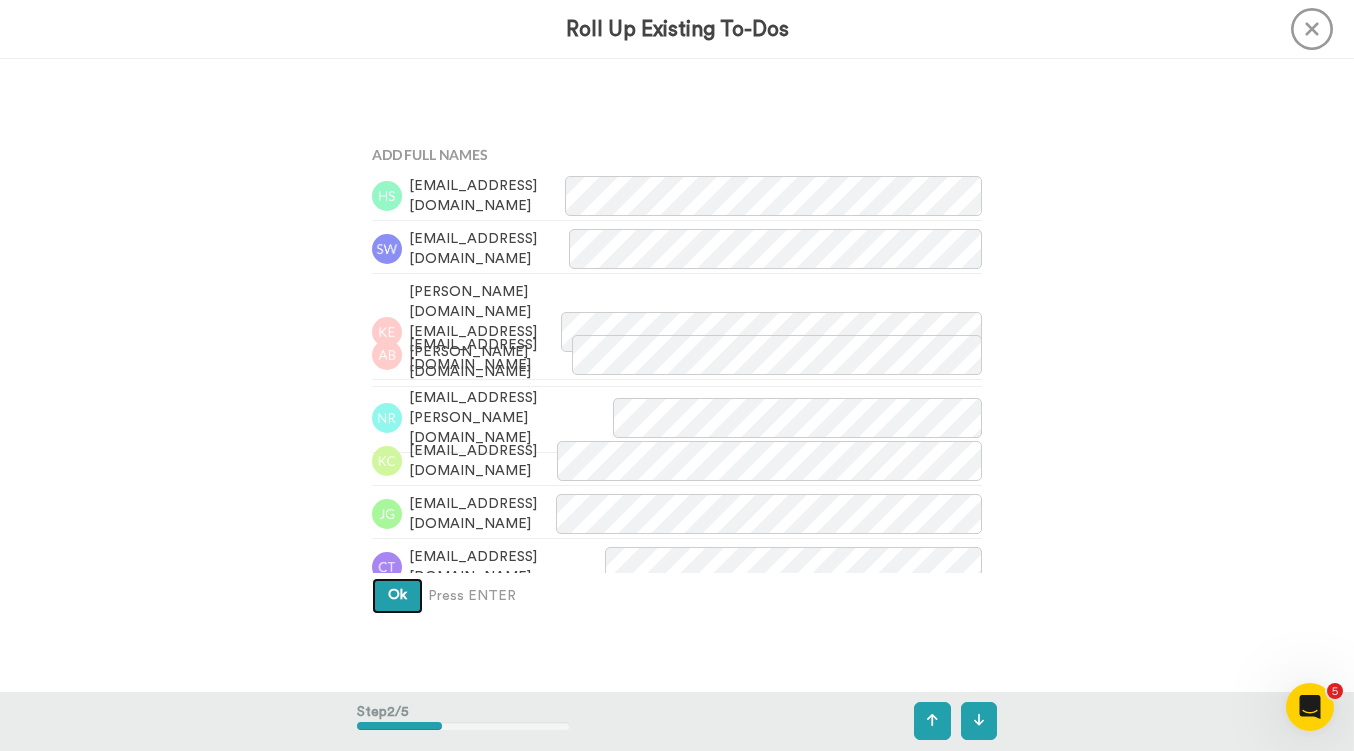 click on "Ok" at bounding box center [397, 595] 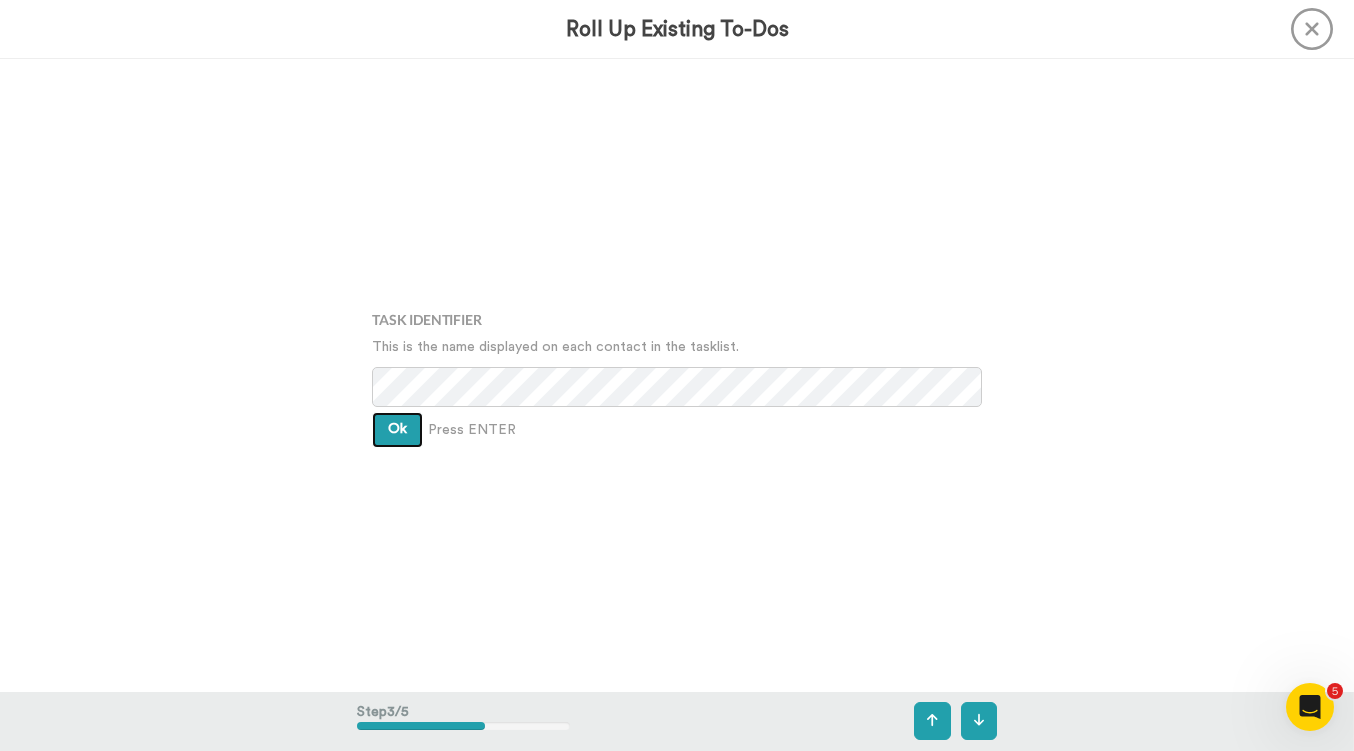 click on "Ok" at bounding box center (397, 429) 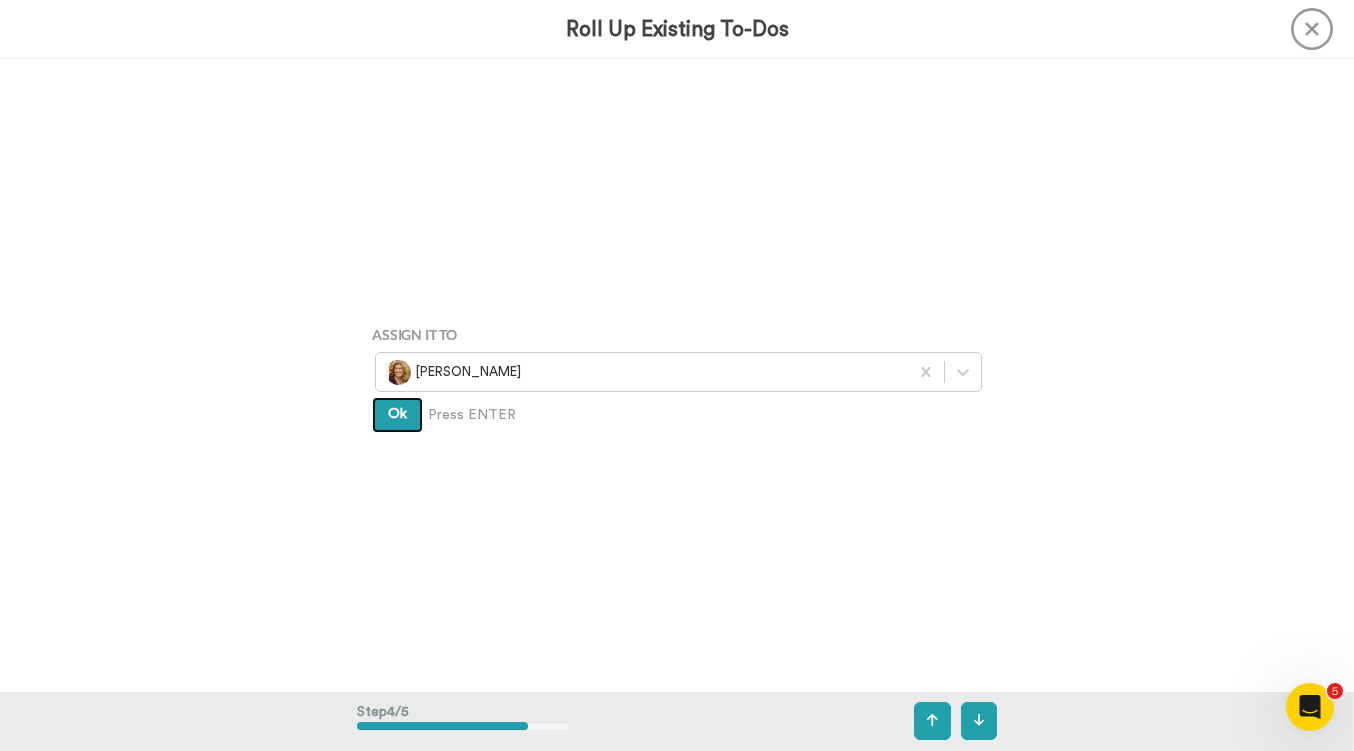 click on "Ok" at bounding box center [397, 415] 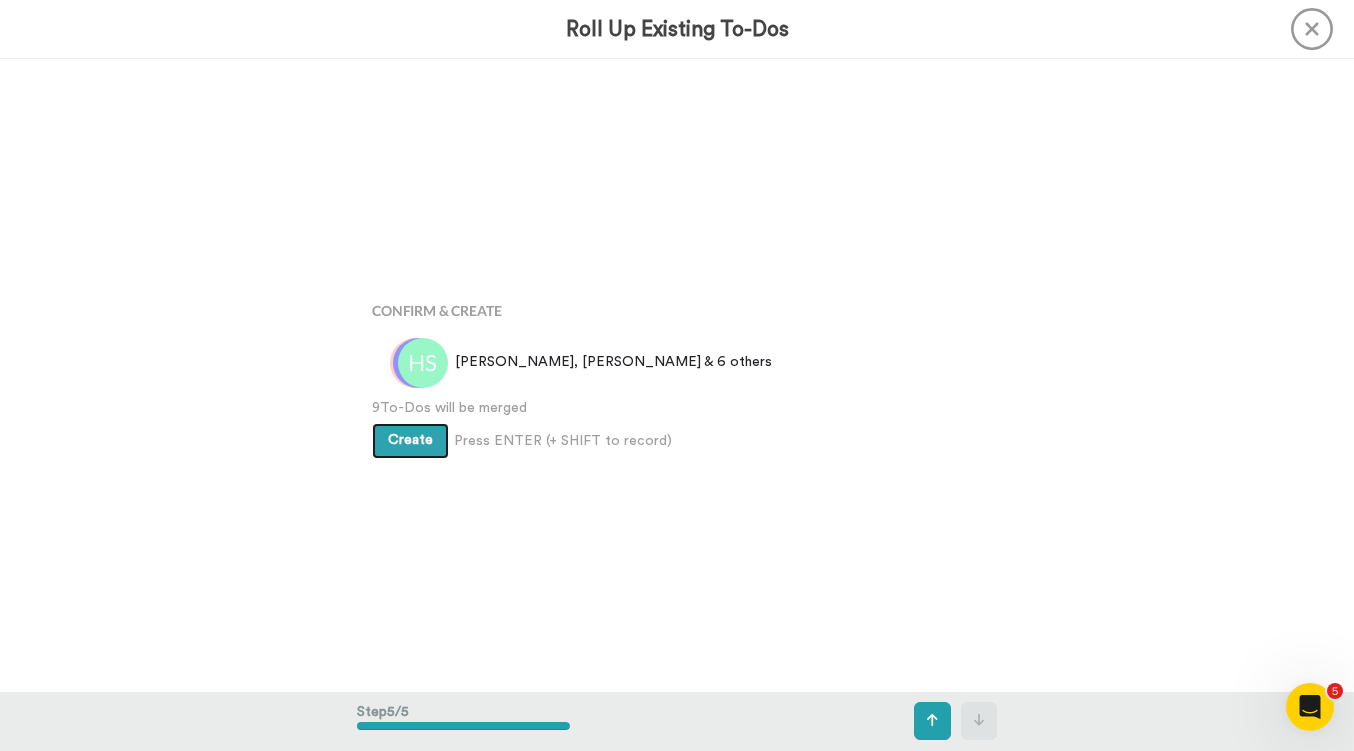 scroll, scrollTop: 2531, scrollLeft: 0, axis: vertical 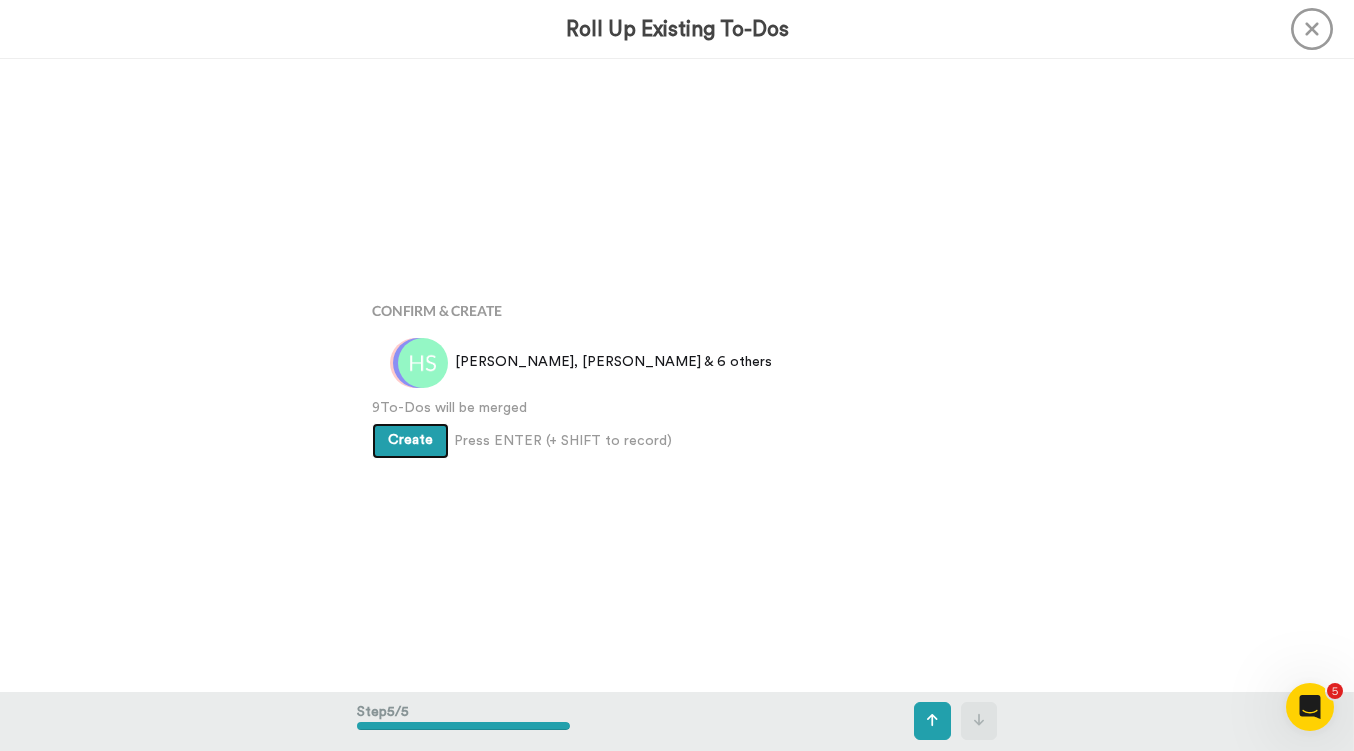 click on "Create" at bounding box center (410, 440) 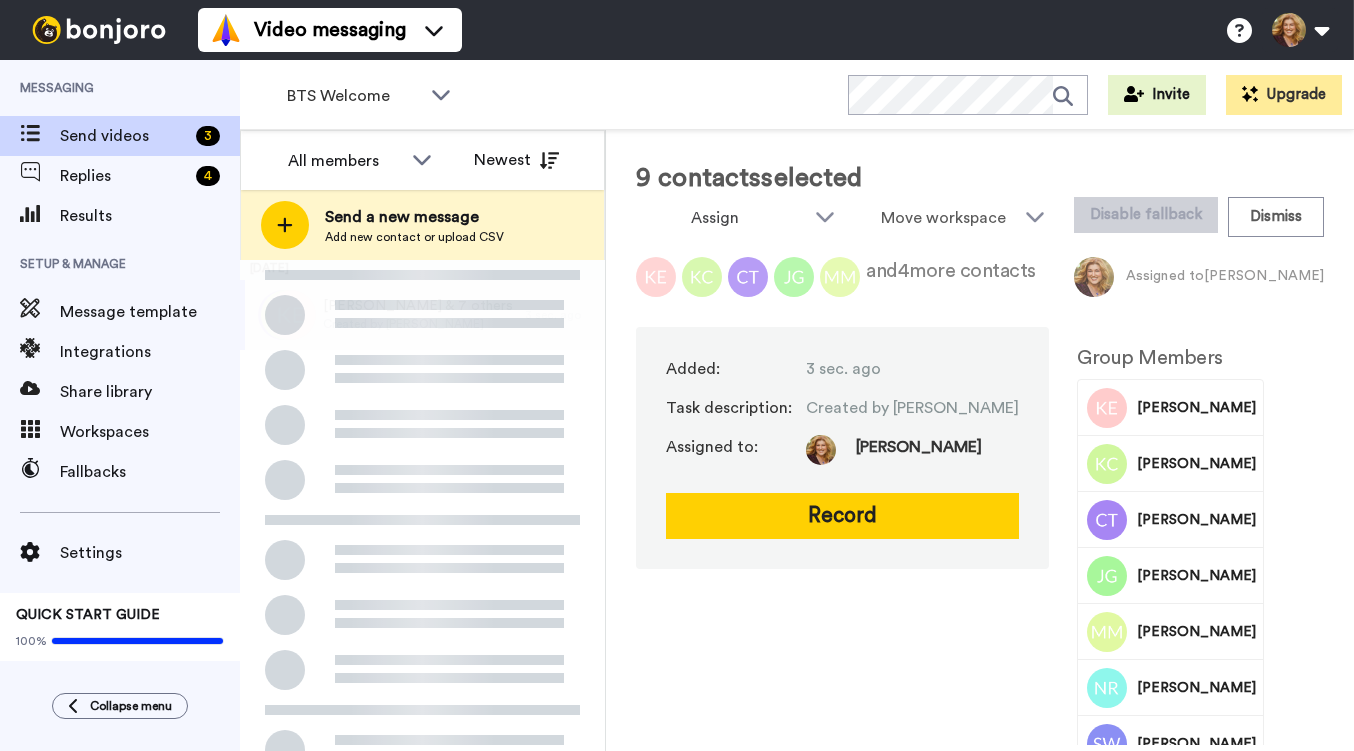 scroll, scrollTop: 0, scrollLeft: 0, axis: both 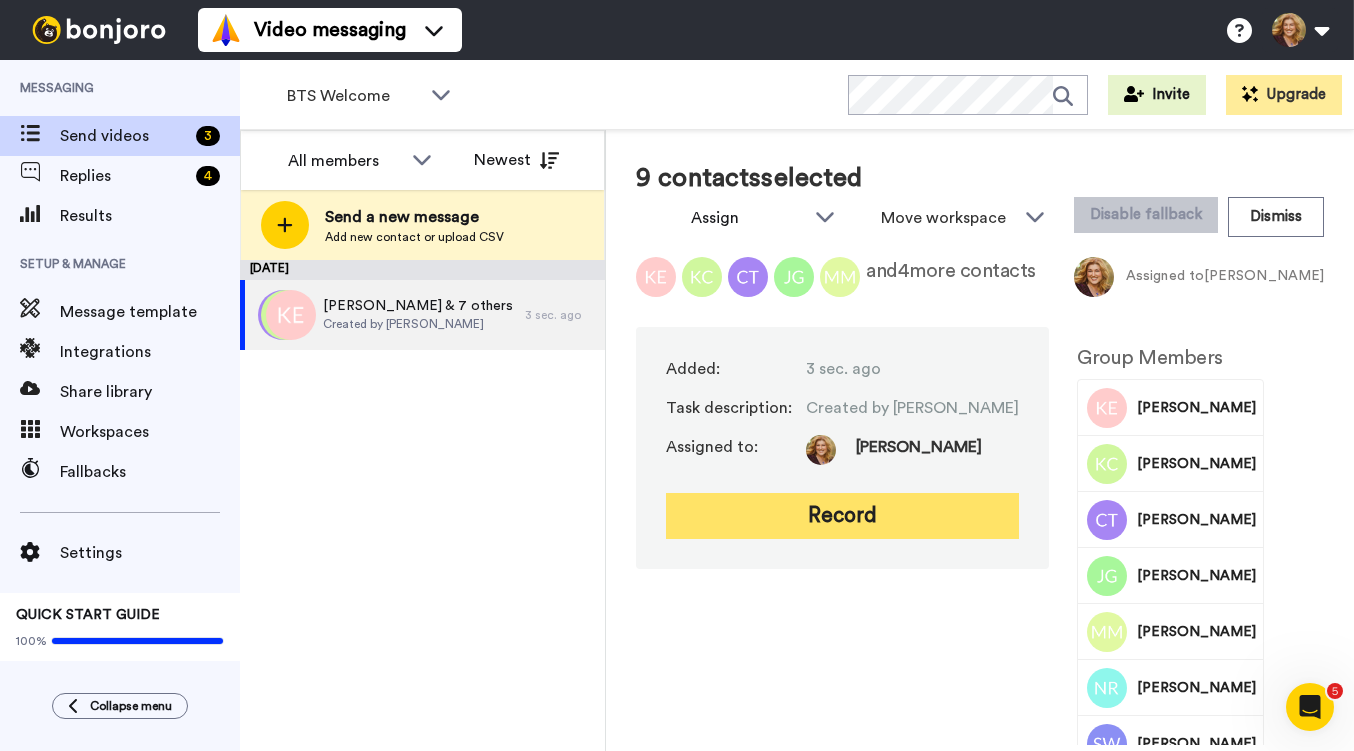 click on "Record" at bounding box center (842, 516) 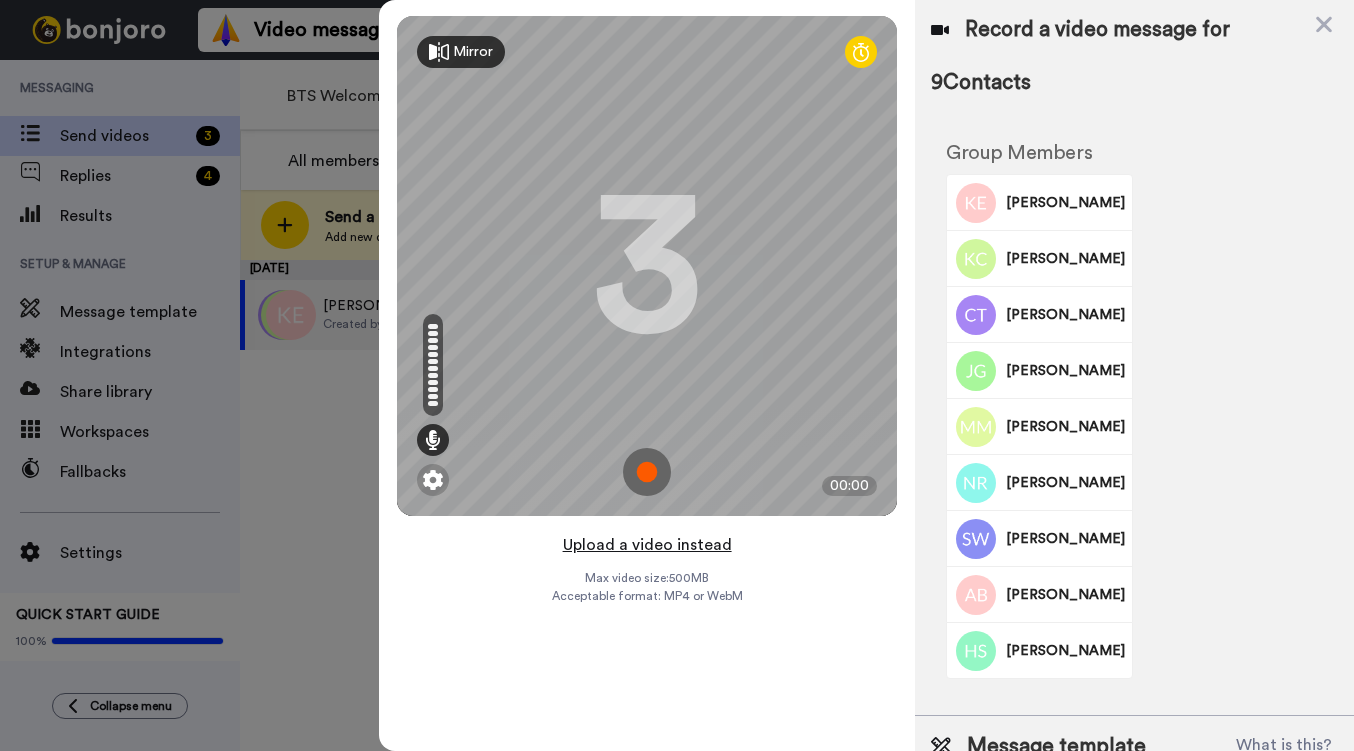 click on "Upload a video instead" at bounding box center [647, 545] 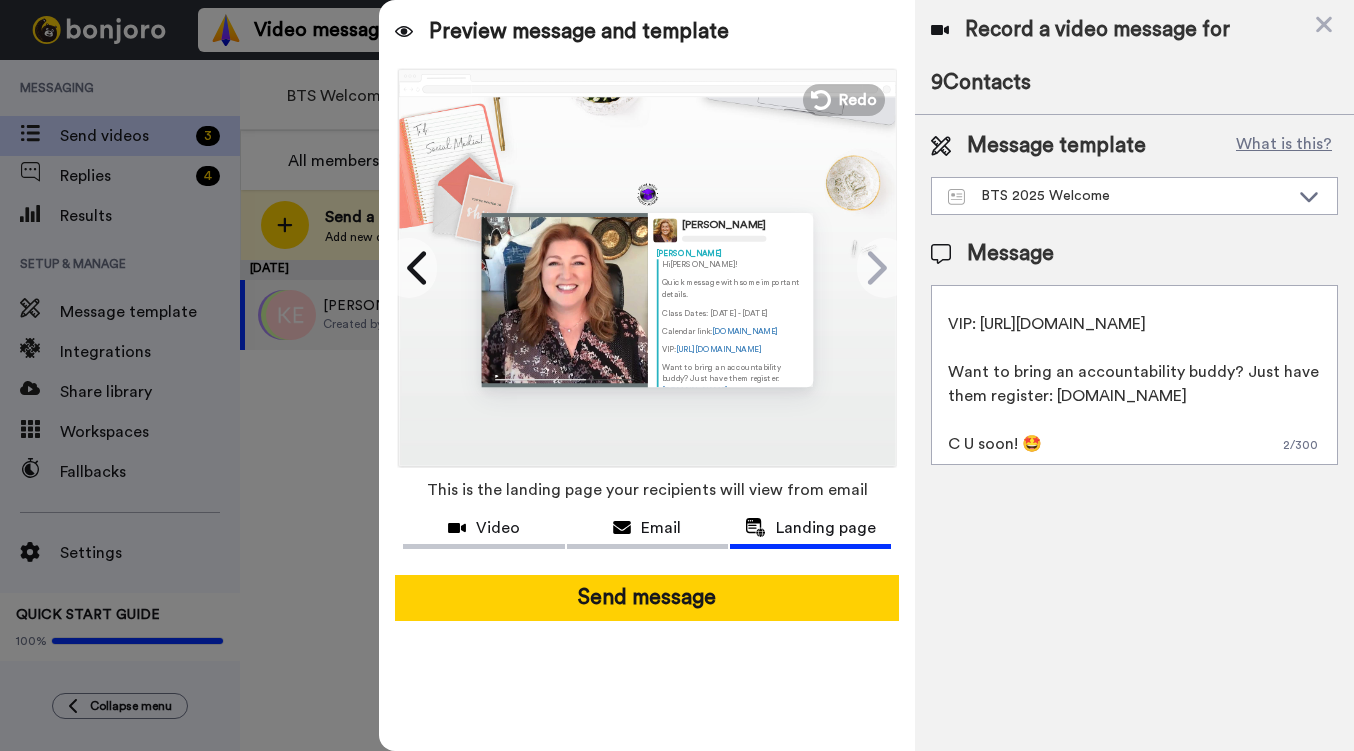 scroll, scrollTop: 0, scrollLeft: 0, axis: both 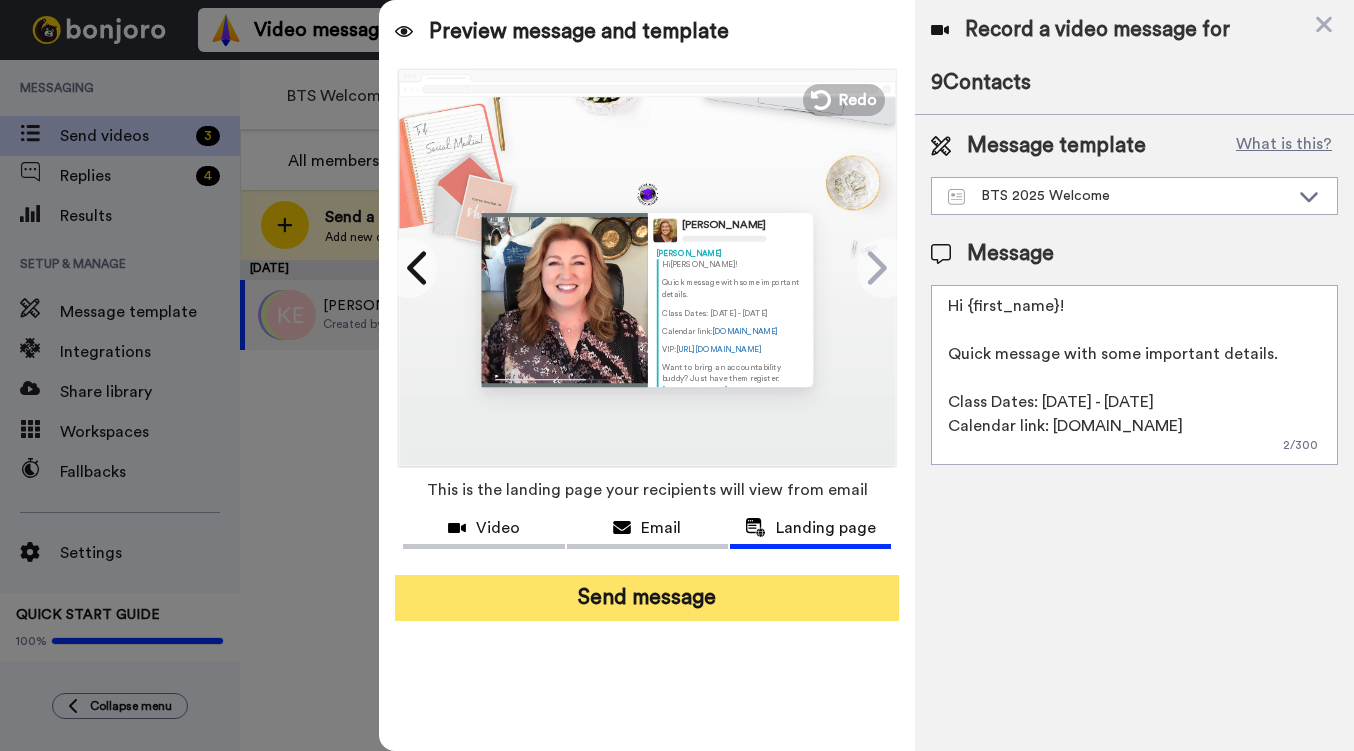click on "Send message" at bounding box center [647, 598] 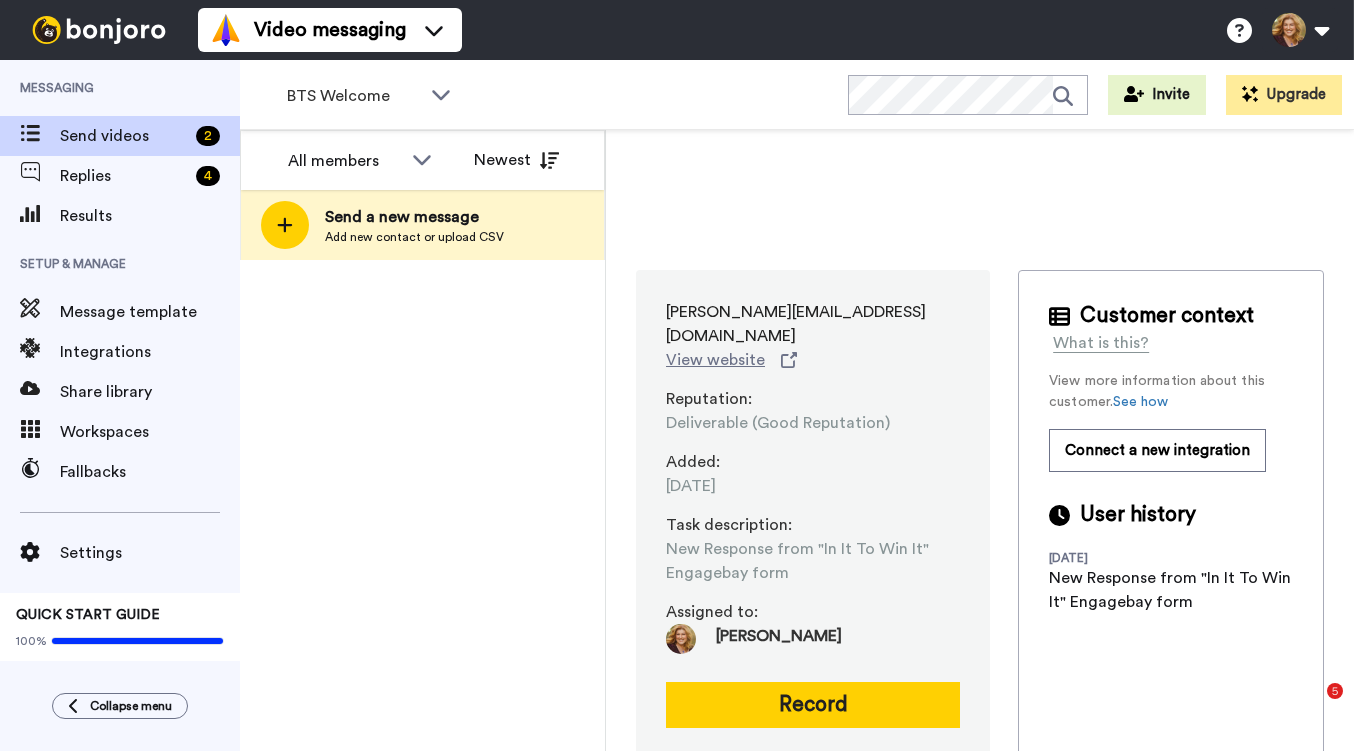 scroll, scrollTop: 0, scrollLeft: 0, axis: both 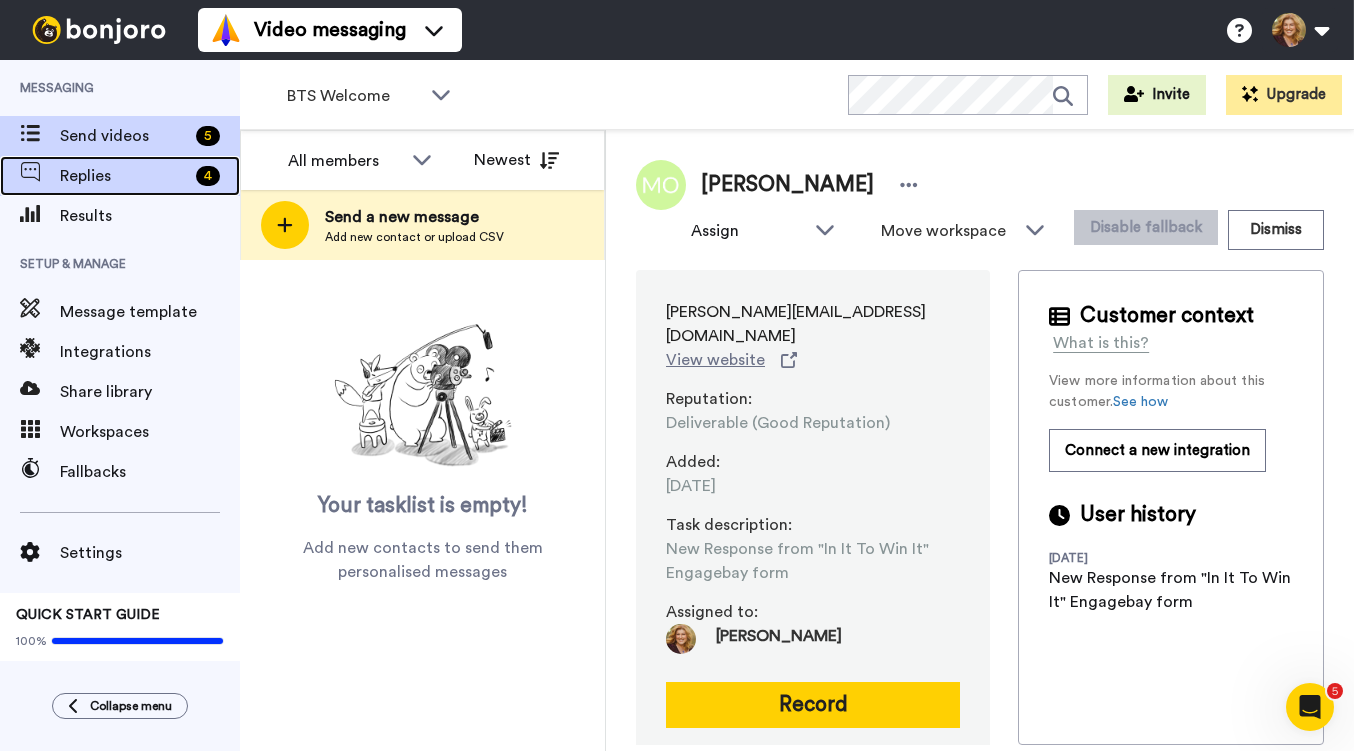 click on "Replies" at bounding box center (124, 176) 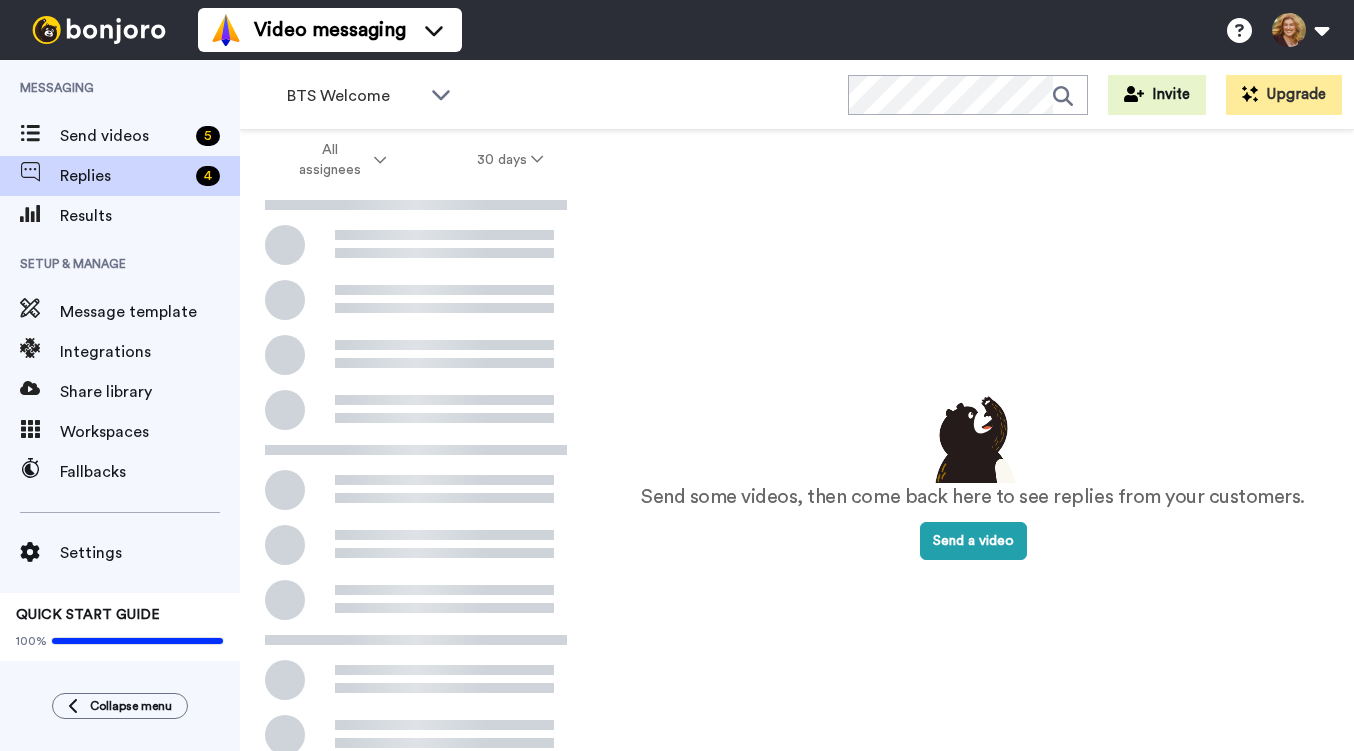 scroll, scrollTop: 0, scrollLeft: 0, axis: both 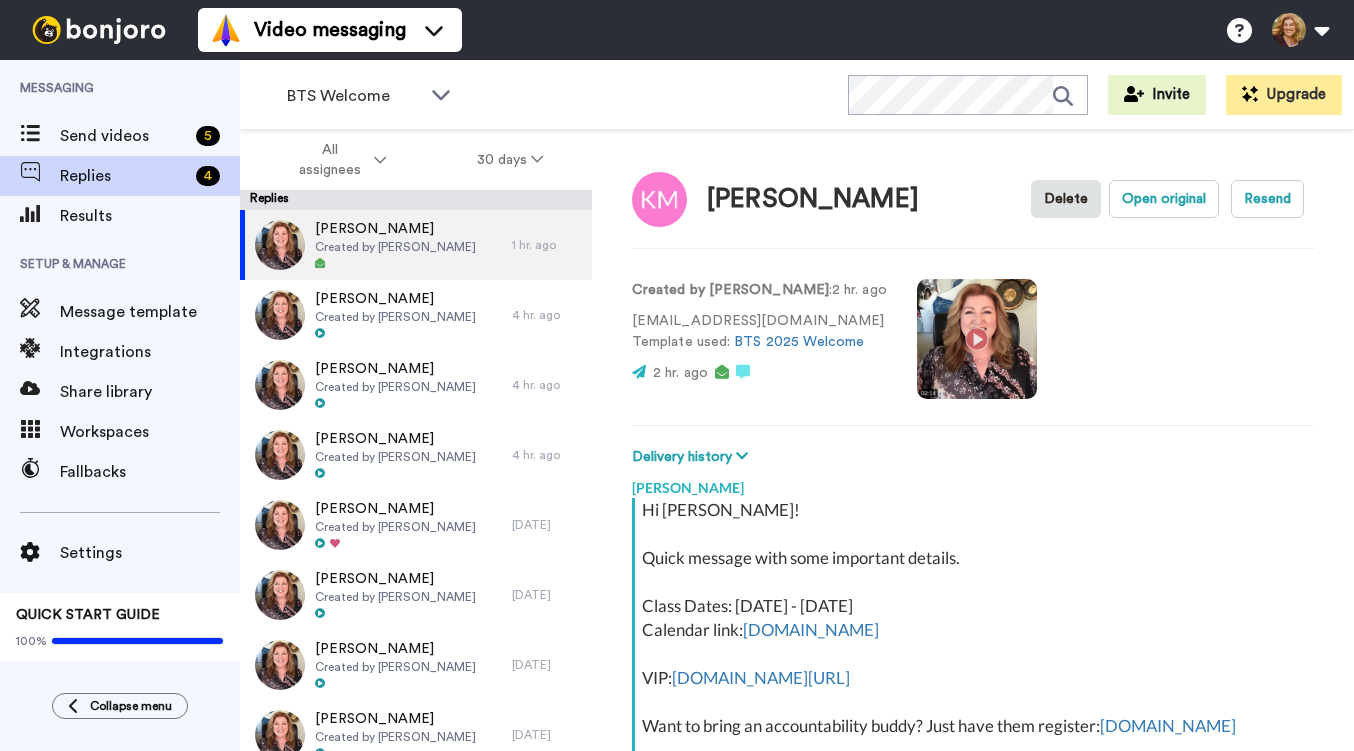 click on "BTS Welcome WORKSPACES View all All Lead Conversion SMSA Doors Closing Retention SMSA Launch Prospecting AUMB Follow Up Lead Conversion SMSA Follow Up from Masterclass Onboarding BTS FEB 2021 Masterclass Welcome Default Task List Lead Conversion BTS JUNE 2021 Onboarding BTS Welcome Activation BTS OMSC Reminders Onboarding DIY Masterclass Registration Onboarding AUMB Affiliate Welcome Prospecting INSIDER NOT Attended + Add a new workspace
Invite Upgrade" at bounding box center [797, 95] 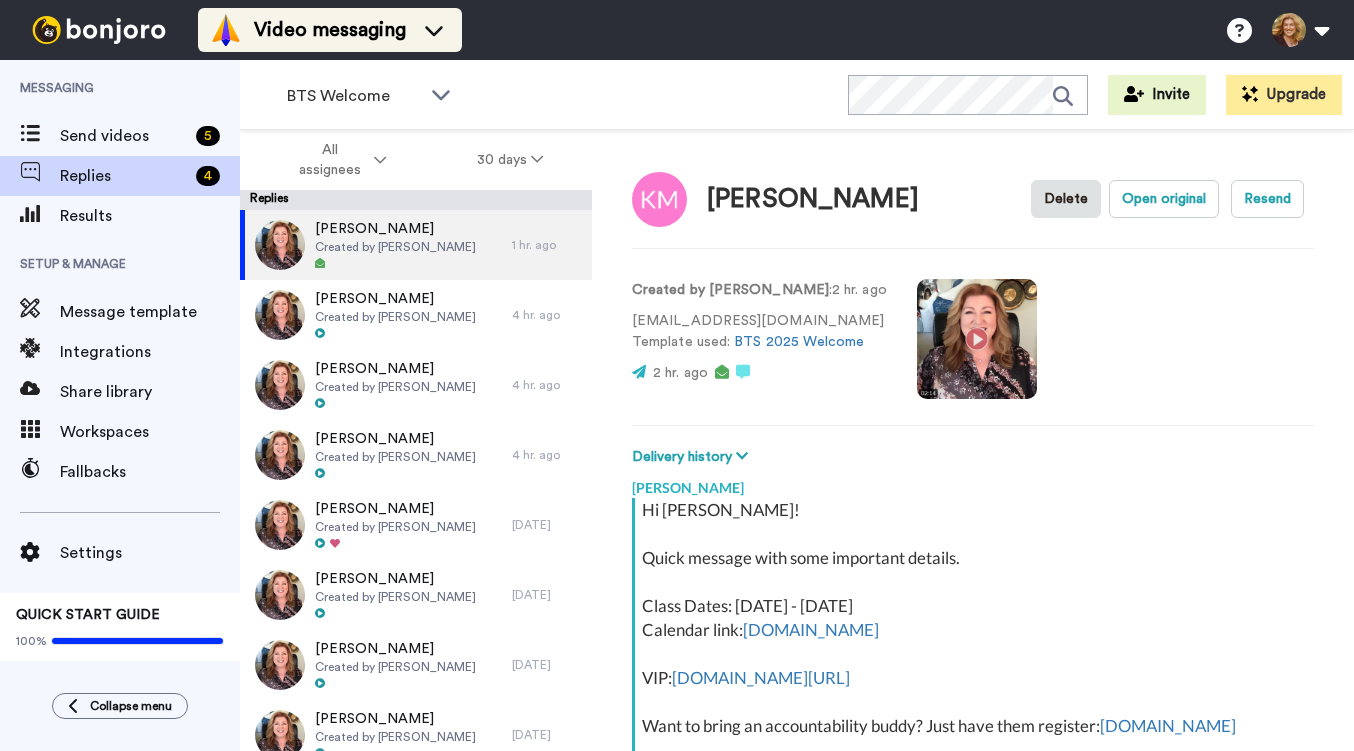 type on "x" 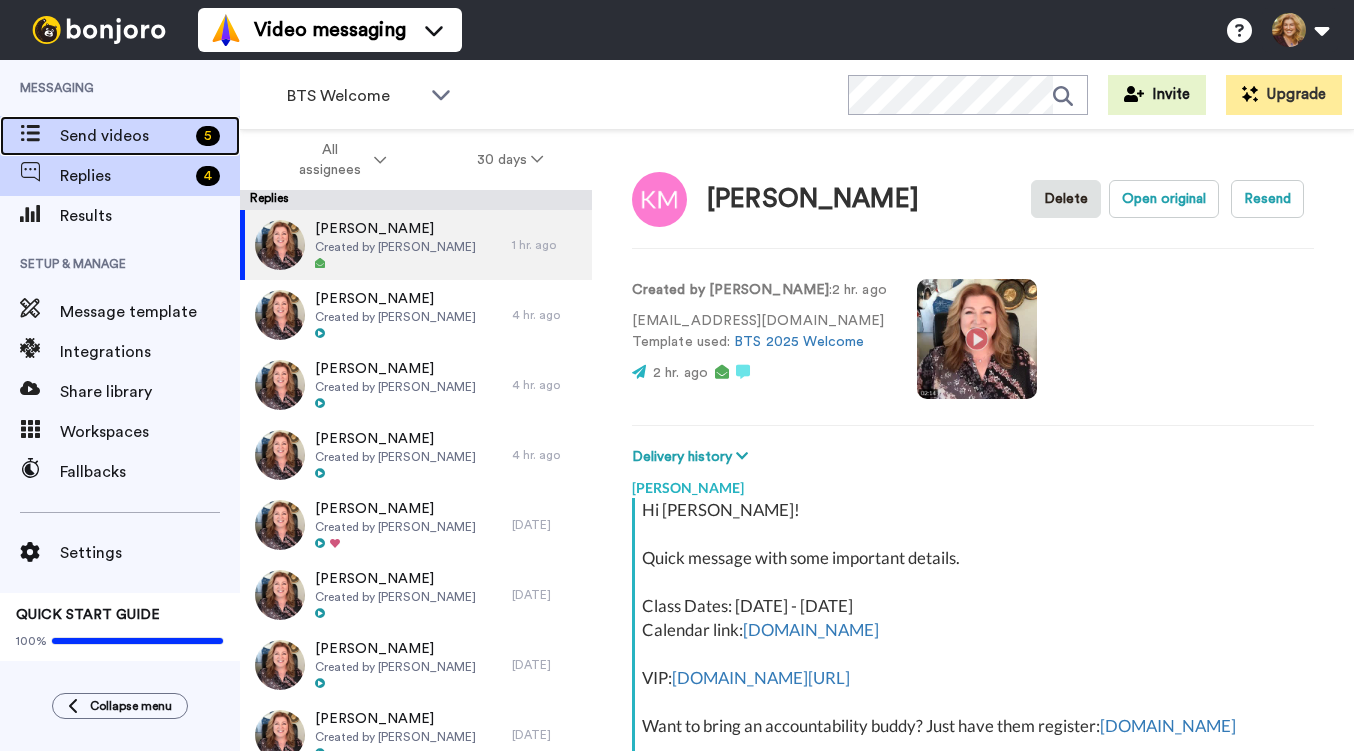 click on "Send videos" at bounding box center (124, 136) 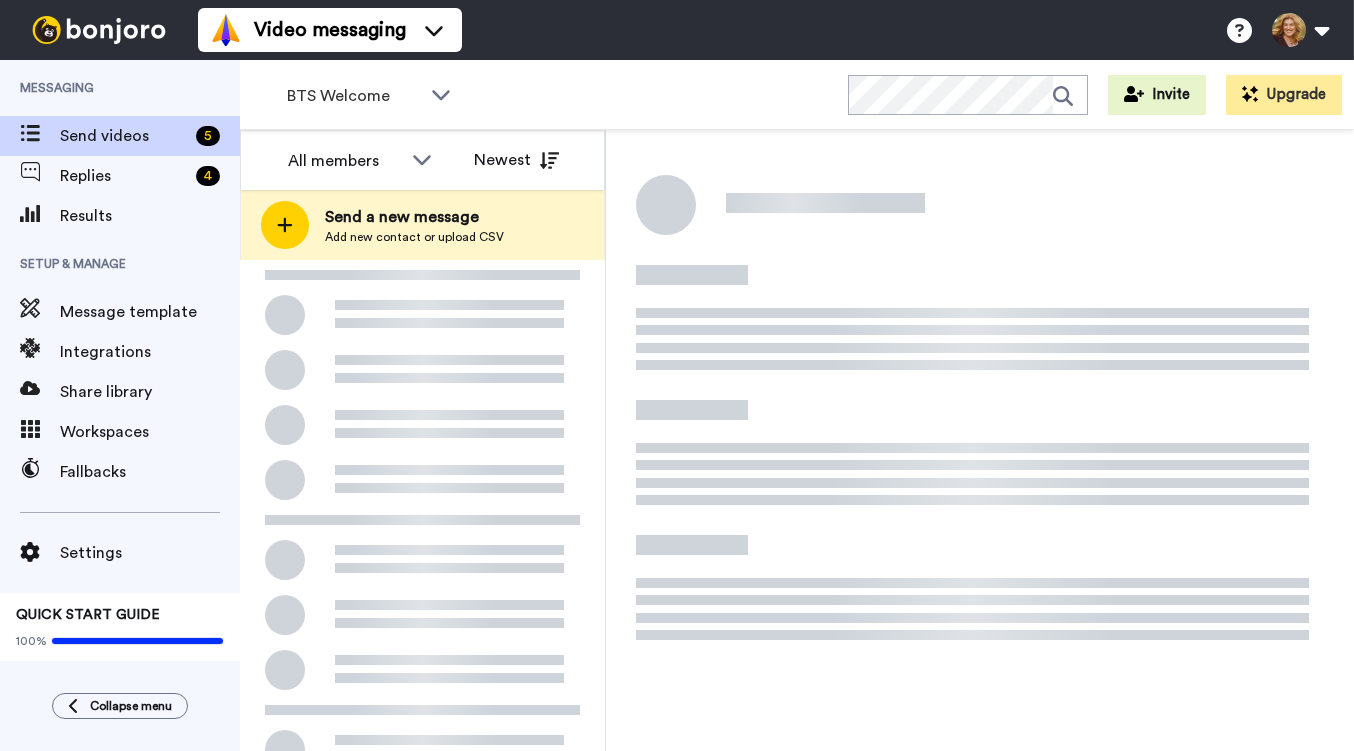 scroll, scrollTop: 0, scrollLeft: 0, axis: both 